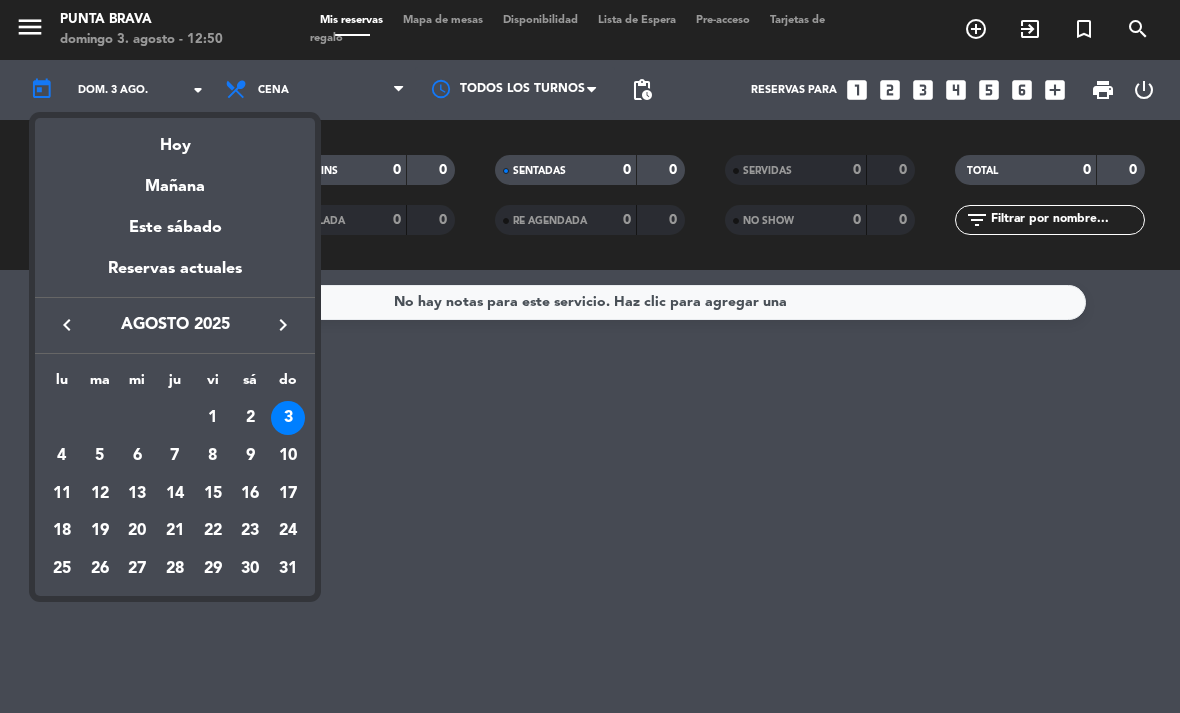 scroll, scrollTop: 0, scrollLeft: 0, axis: both 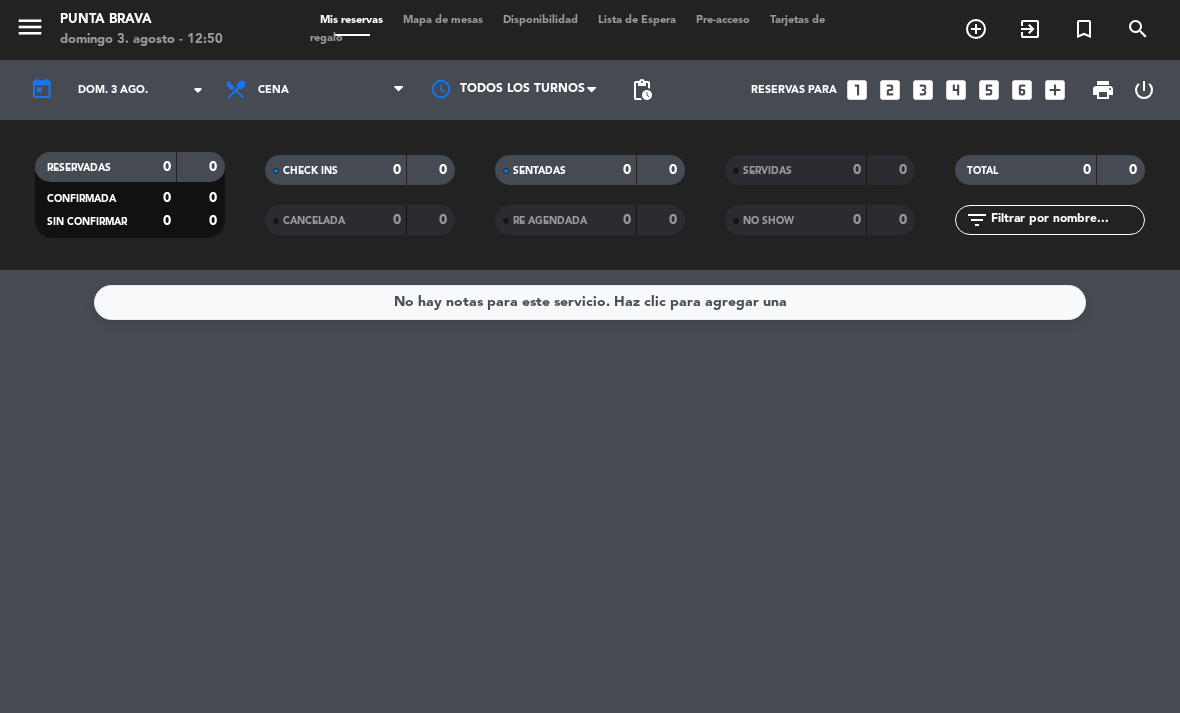 click on "Cena" at bounding box center (315, 90) 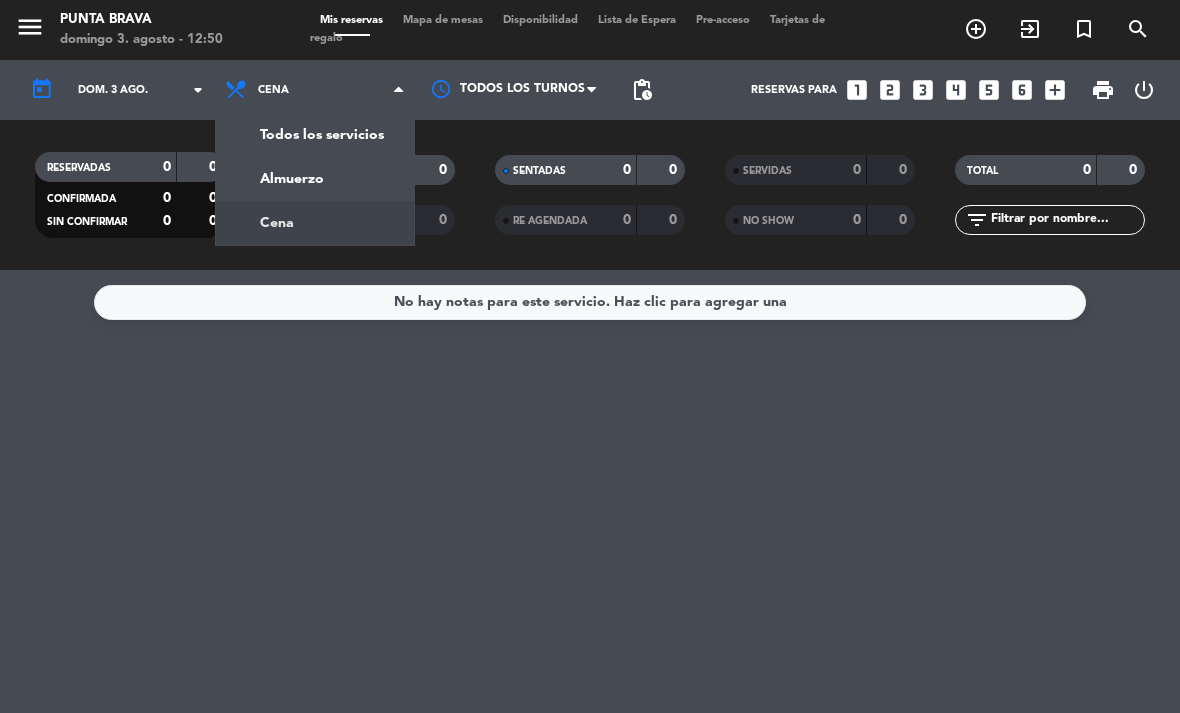 click on "menu  Punta Brava   domingo 3. agosto - 12:50   Mis reservas   Mapa de mesas   Disponibilidad   Lista de Espera   Pre-acceso   Tarjetas de regalo  add_circle_outline exit_to_app turned_in_not search today    dom. 3 ago. arrow_drop_down  Todos los servicios  Almuerzo  Cena  Cena  Todos los servicios  Almuerzo  Cena Todos los turnos pending_actions  Reservas para   looks_one   looks_two   looks_3   looks_4   looks_5   looks_6   add_box  print  power_settings_new   RESERVADAS   0   0   CONFIRMADA   0   0   SIN CONFIRMAR   0   0   CHECK INS   0   0   CANCELADA   0   0   SENTADAS   0   0   RE AGENDADA   0   0   SERVIDAS   0   0   NO SHOW   0   0   TOTAL   0   0  filter_list" 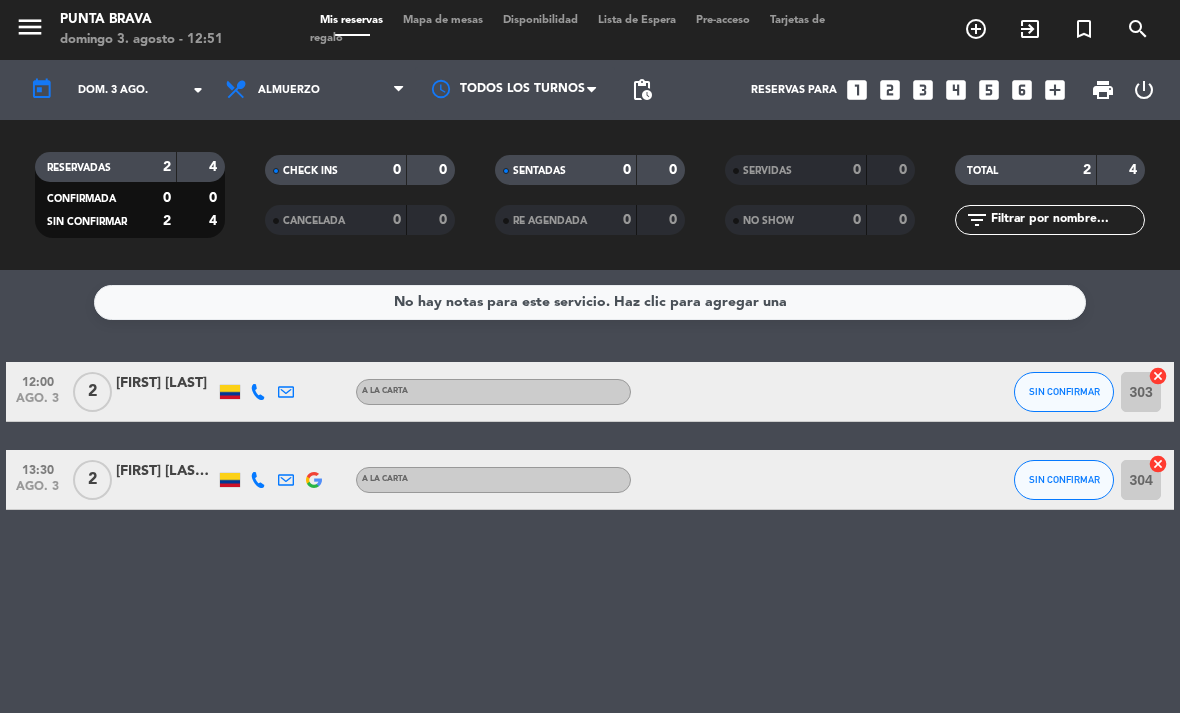 scroll, scrollTop: 0, scrollLeft: 0, axis: both 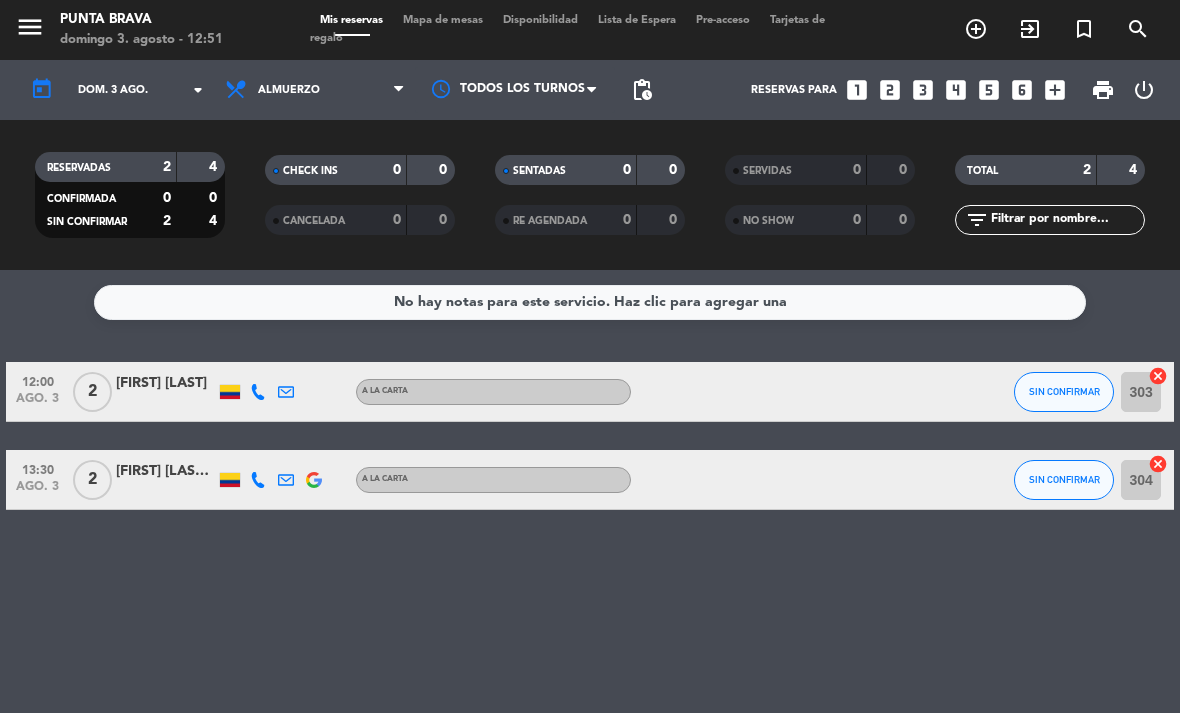 click on "exit_to_app" at bounding box center [976, 29] 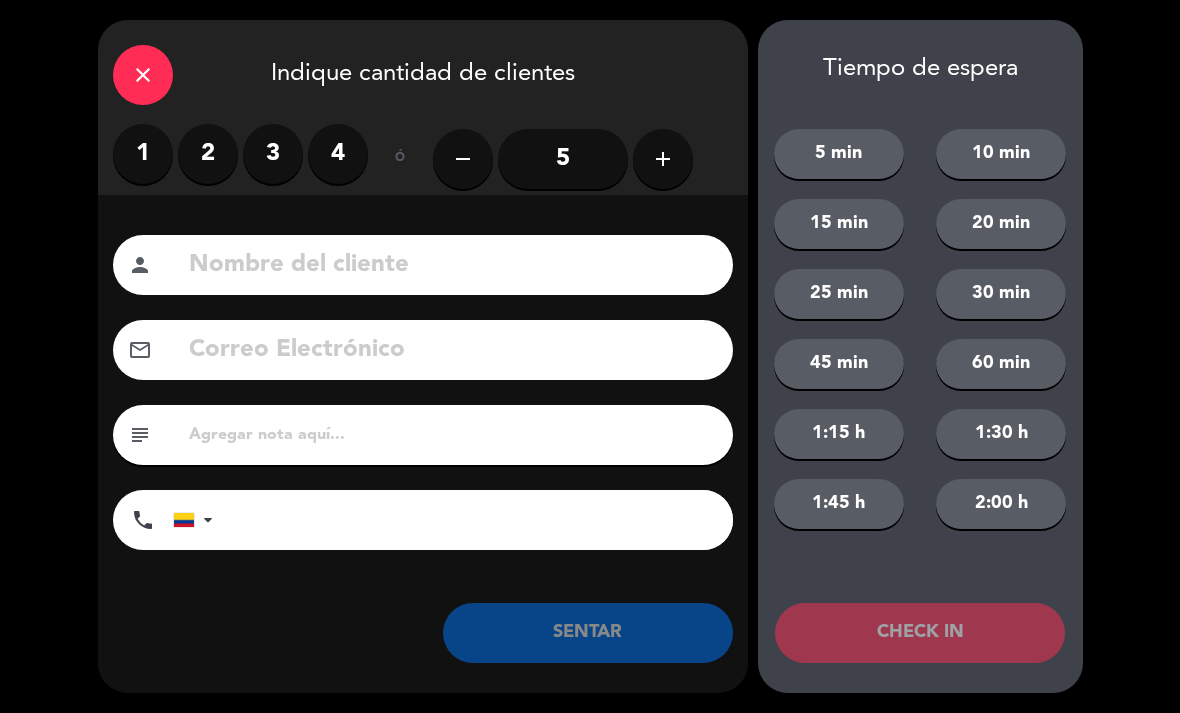 click on "3" at bounding box center (273, 154) 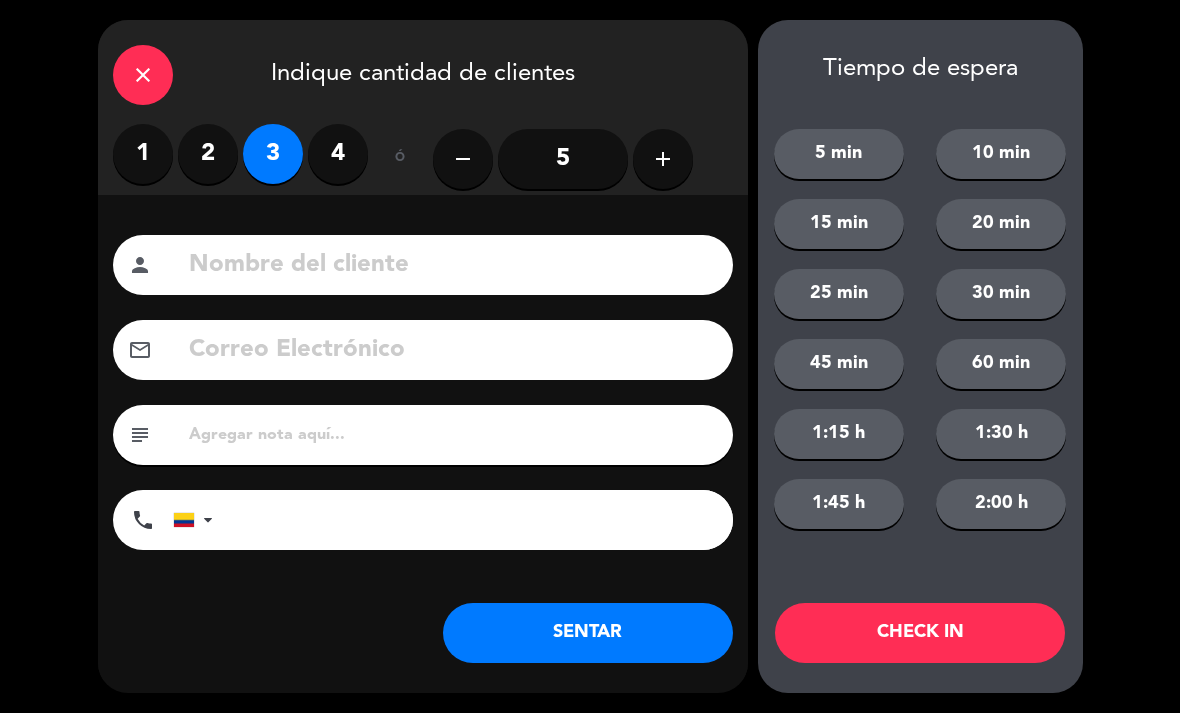 click 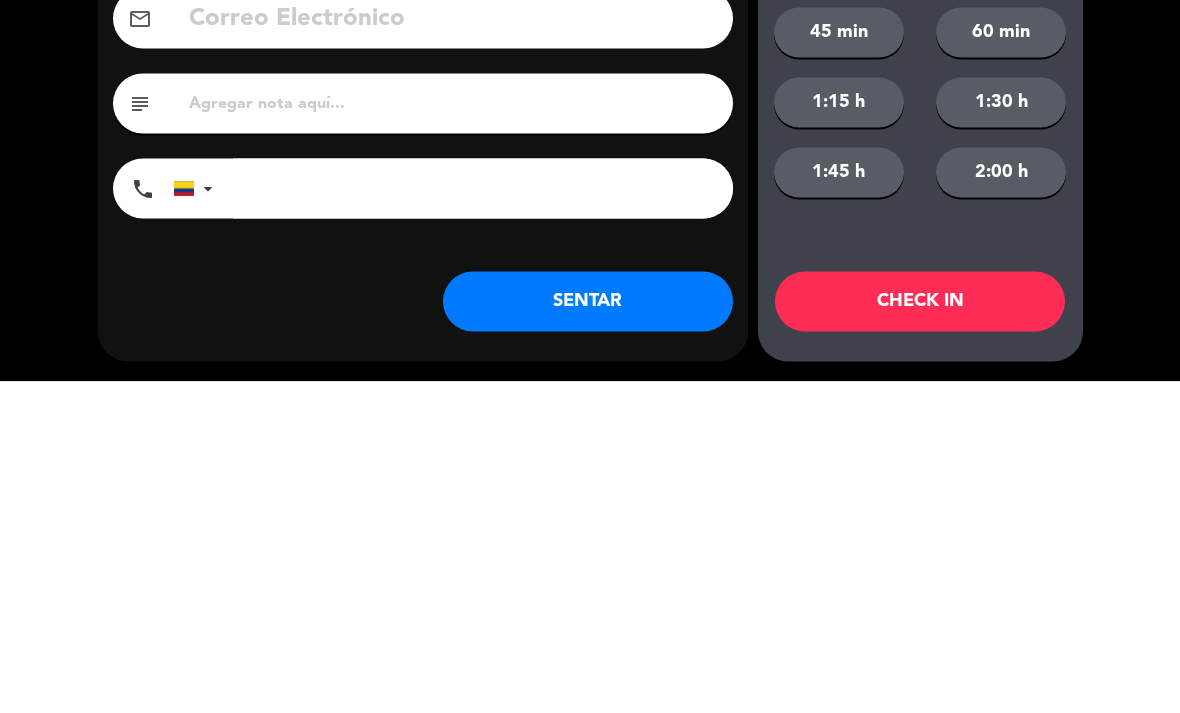 type on "[FIRST] [LAST]" 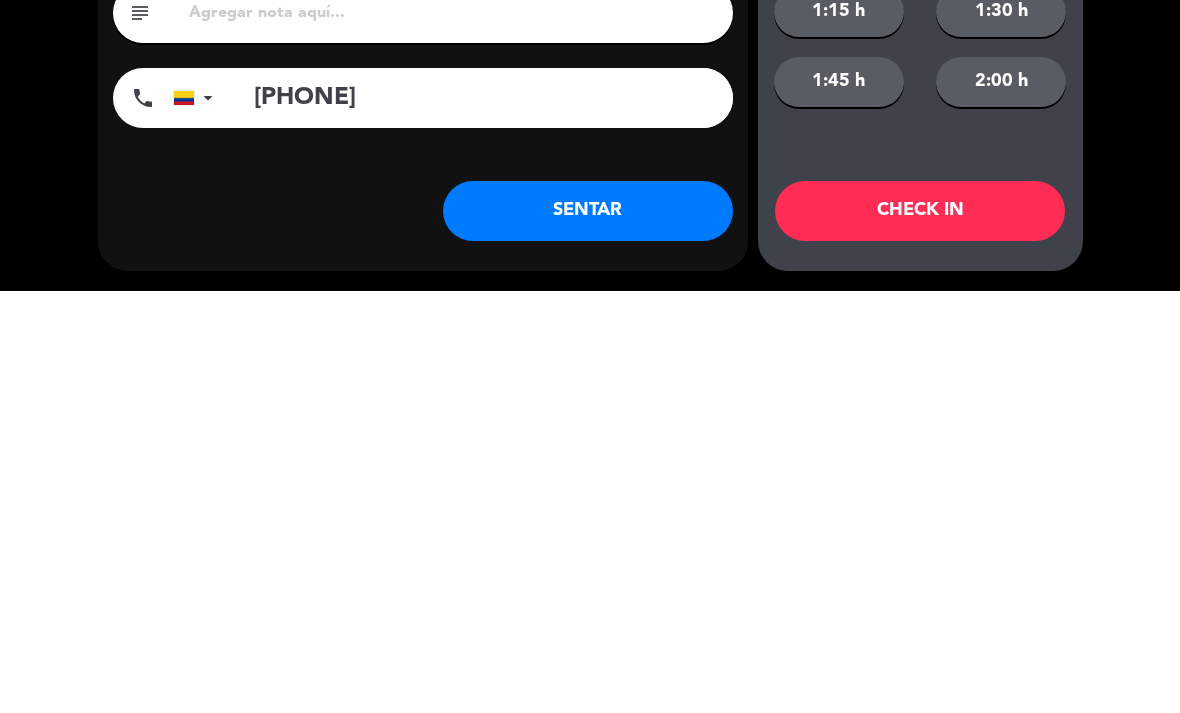 type on "[PHONE]" 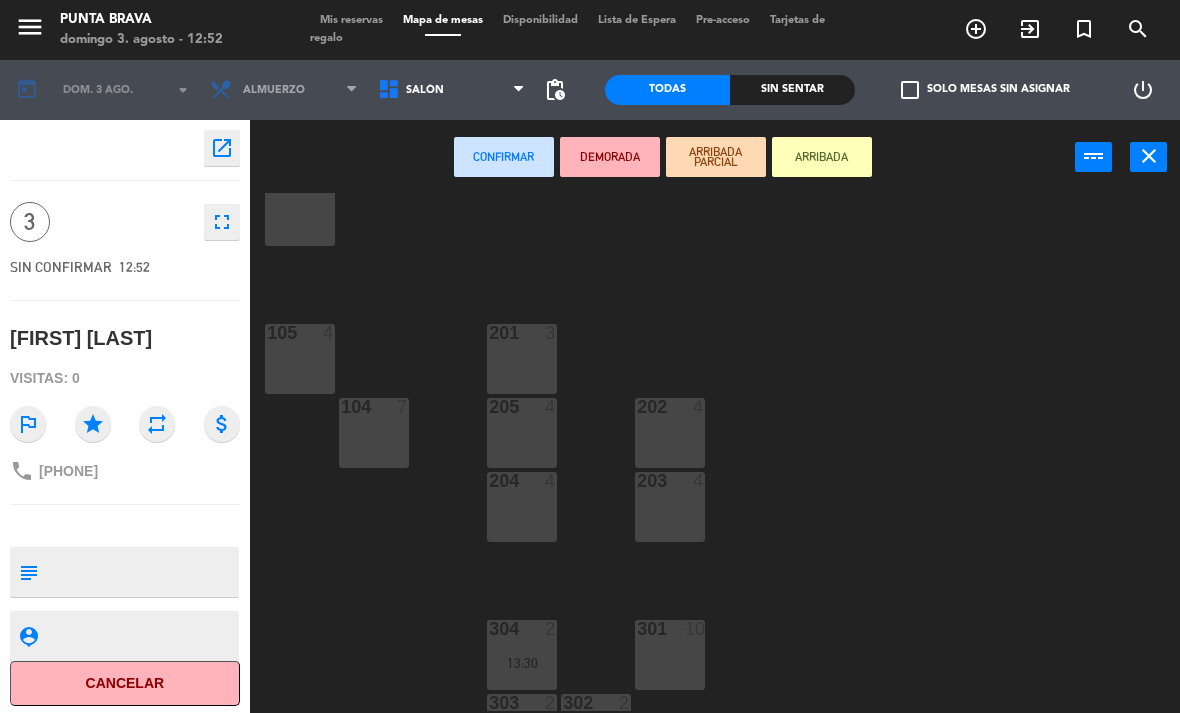 scroll, scrollTop: 202, scrollLeft: 0, axis: vertical 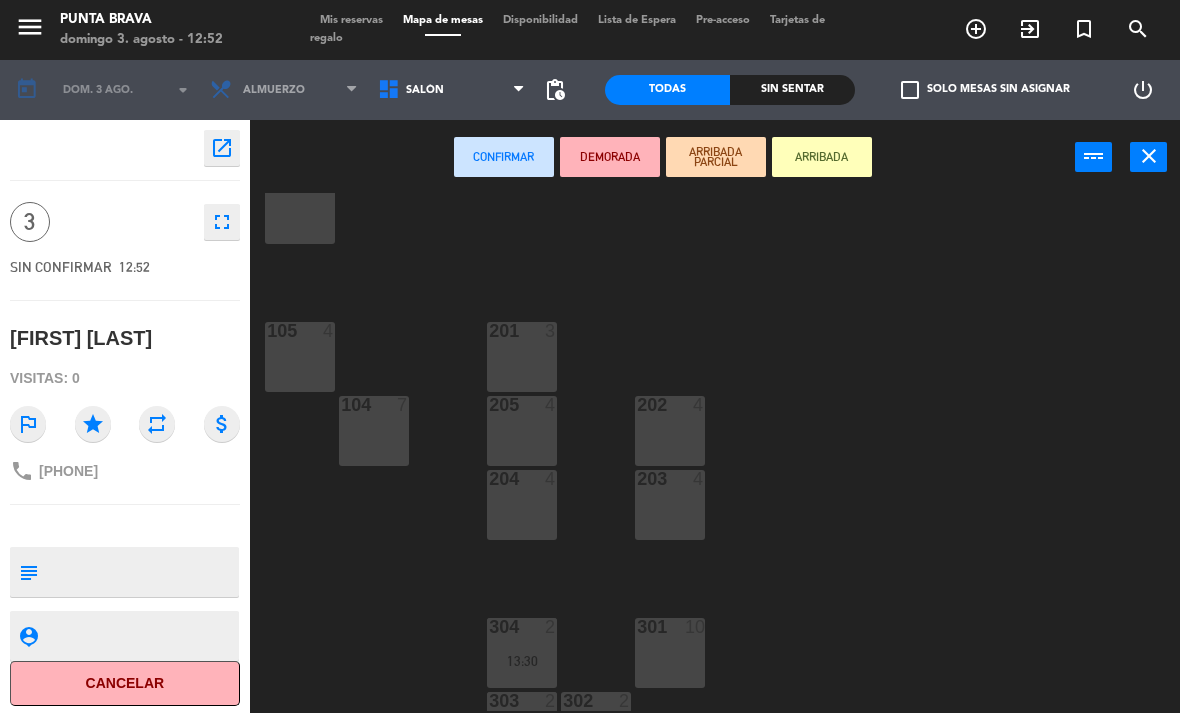 click on "202" at bounding box center [637, 405] 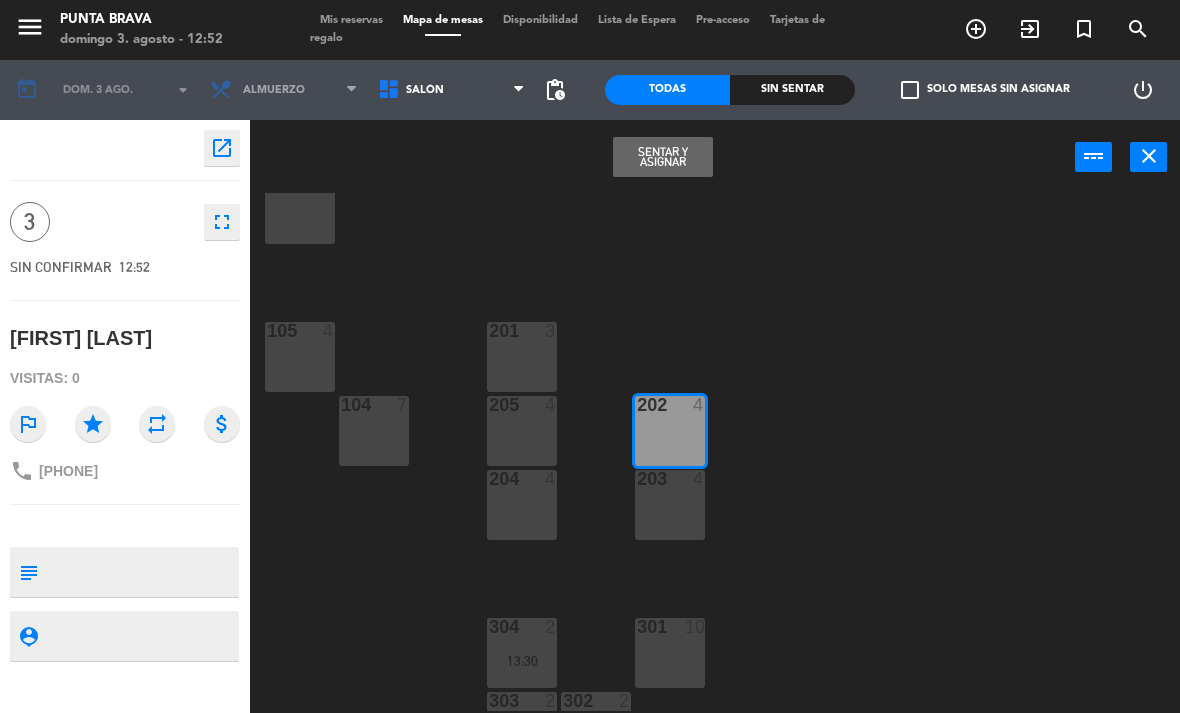 click on "Sentar y Asignar" at bounding box center (663, 157) 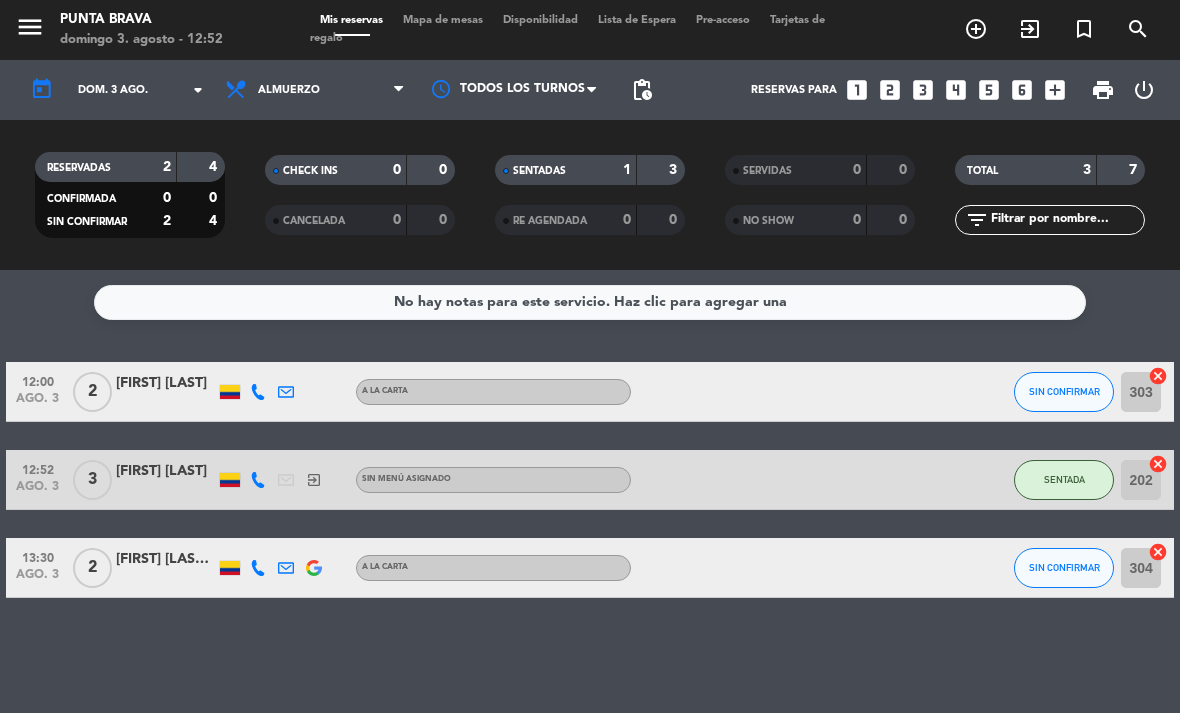 click on "exit_to_app" at bounding box center [976, 29] 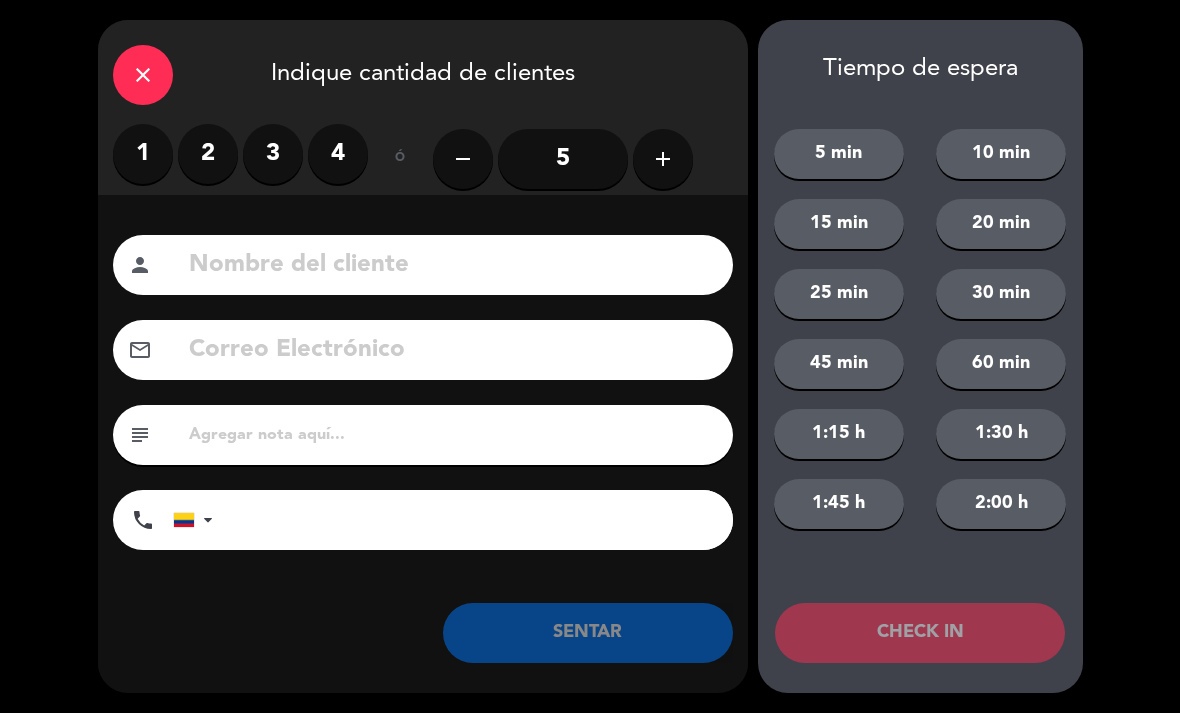 click on "2" at bounding box center (208, 154) 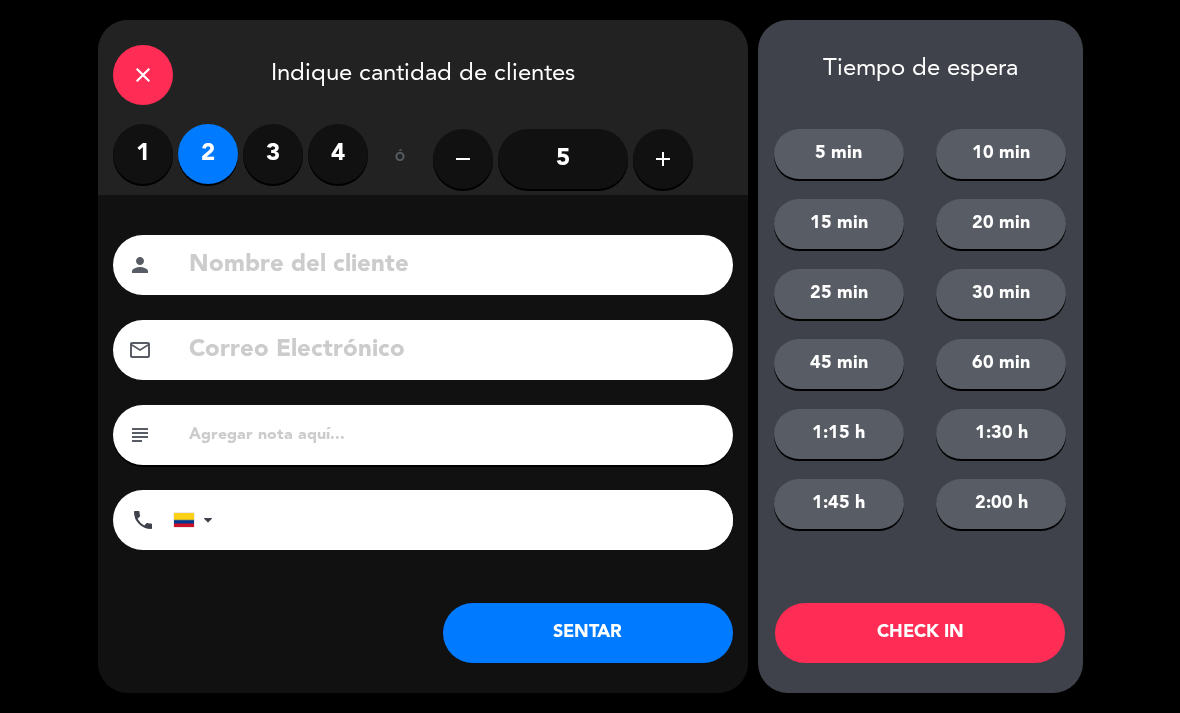 click 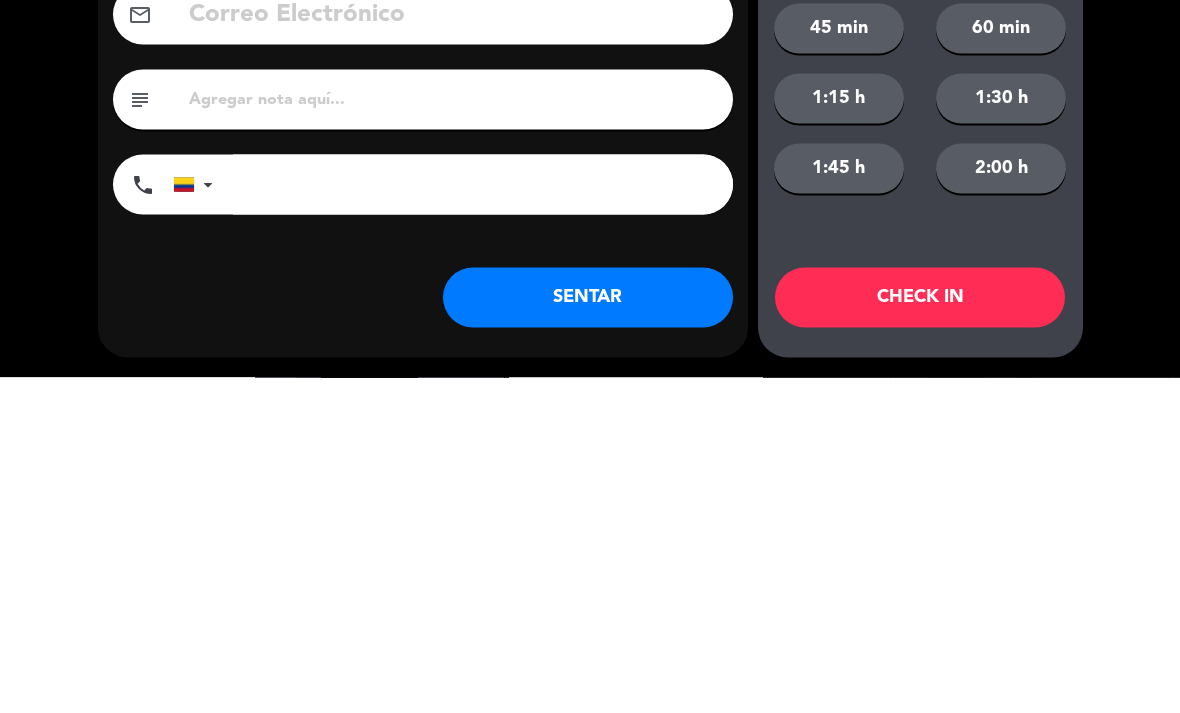 type on "[FIRST] [LAST]" 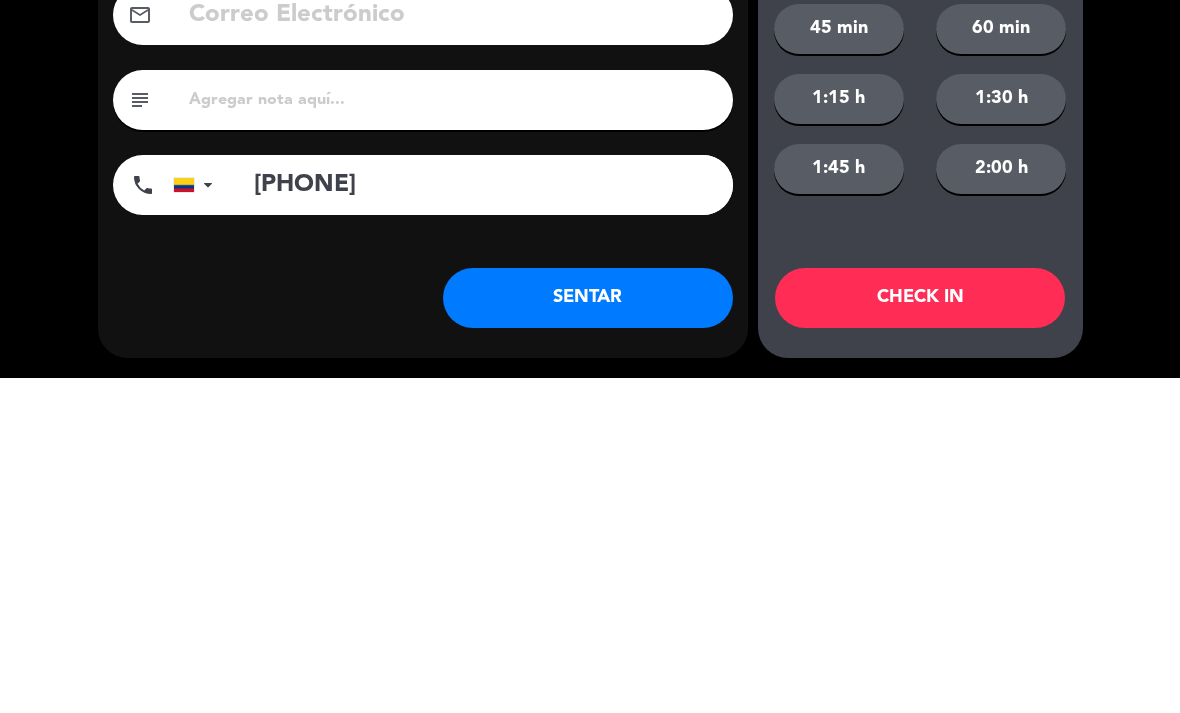 type on "[PHONE]" 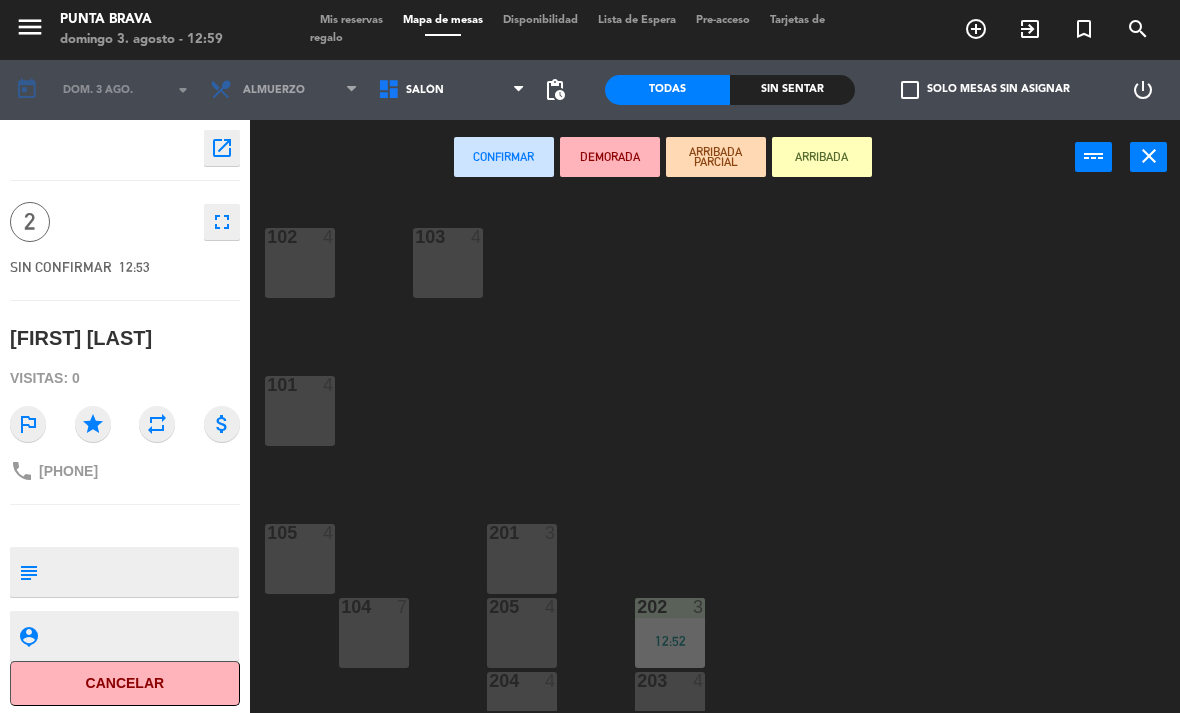scroll, scrollTop: -1, scrollLeft: 0, axis: vertical 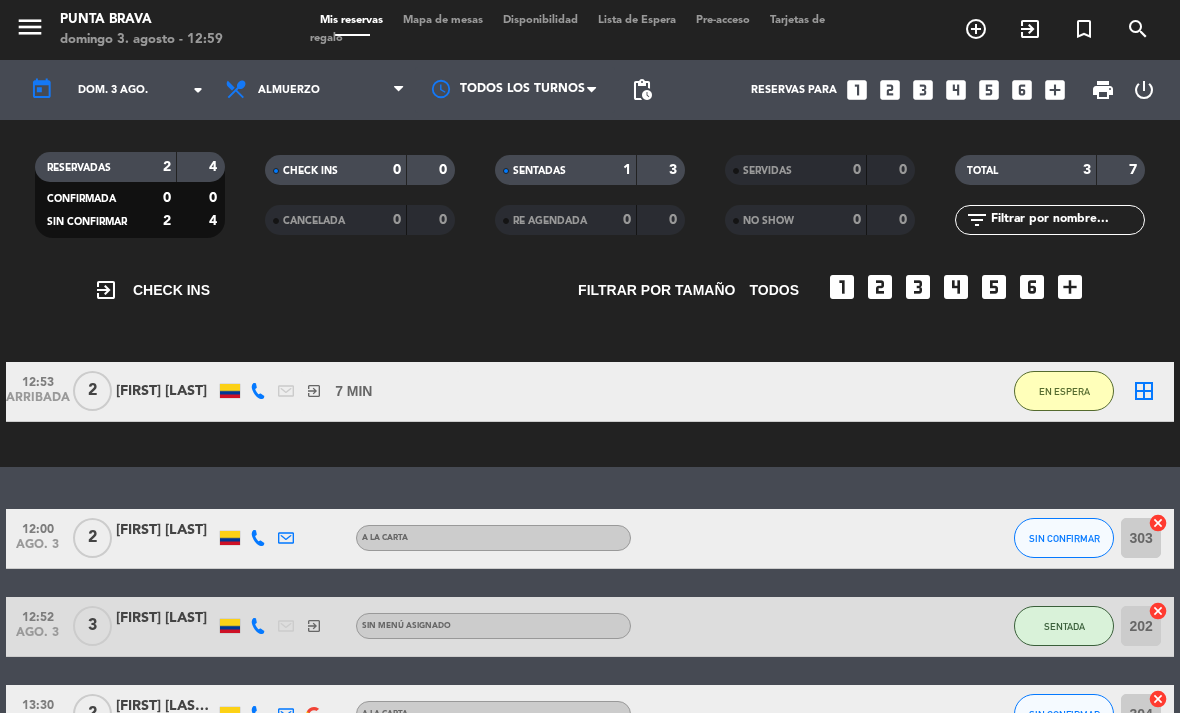 click on "EN ESPERA" 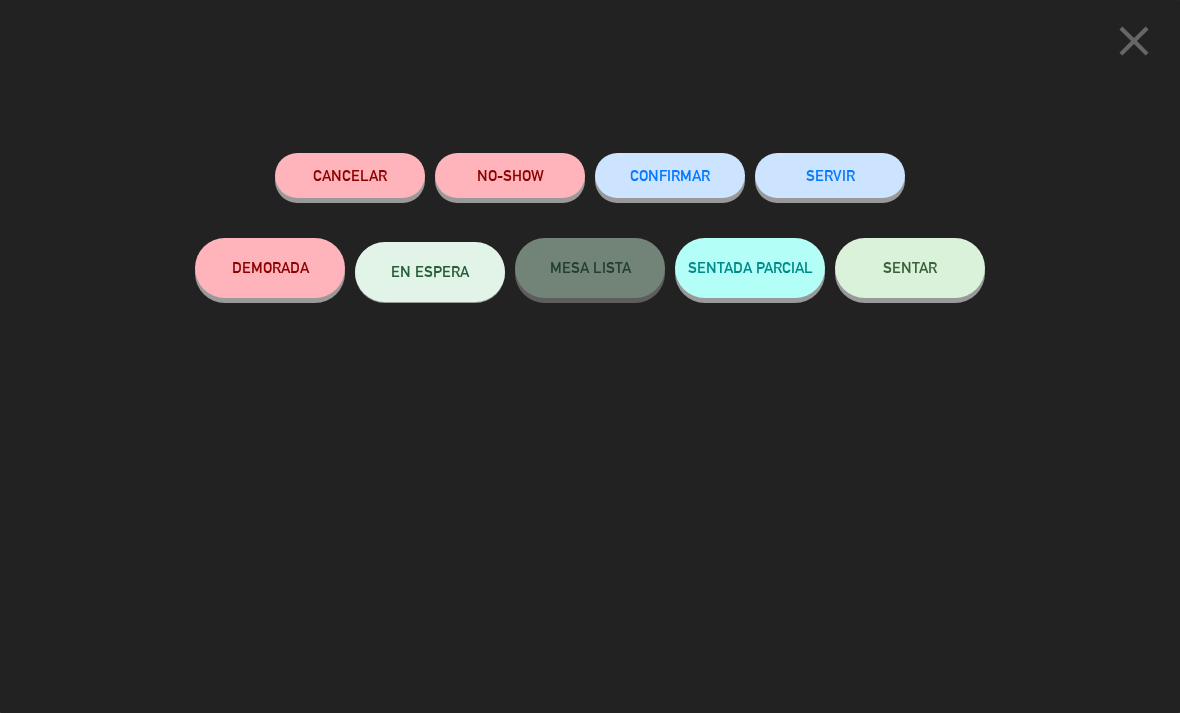 click on "SENTAR" 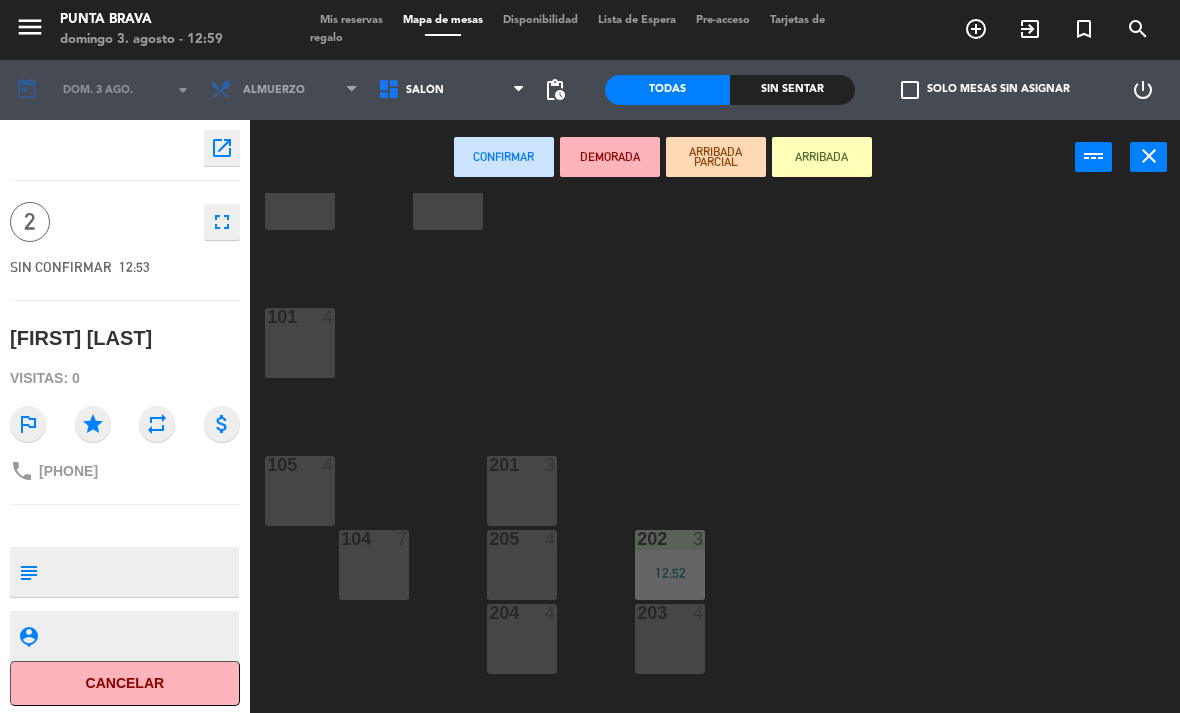 scroll, scrollTop: 172, scrollLeft: 0, axis: vertical 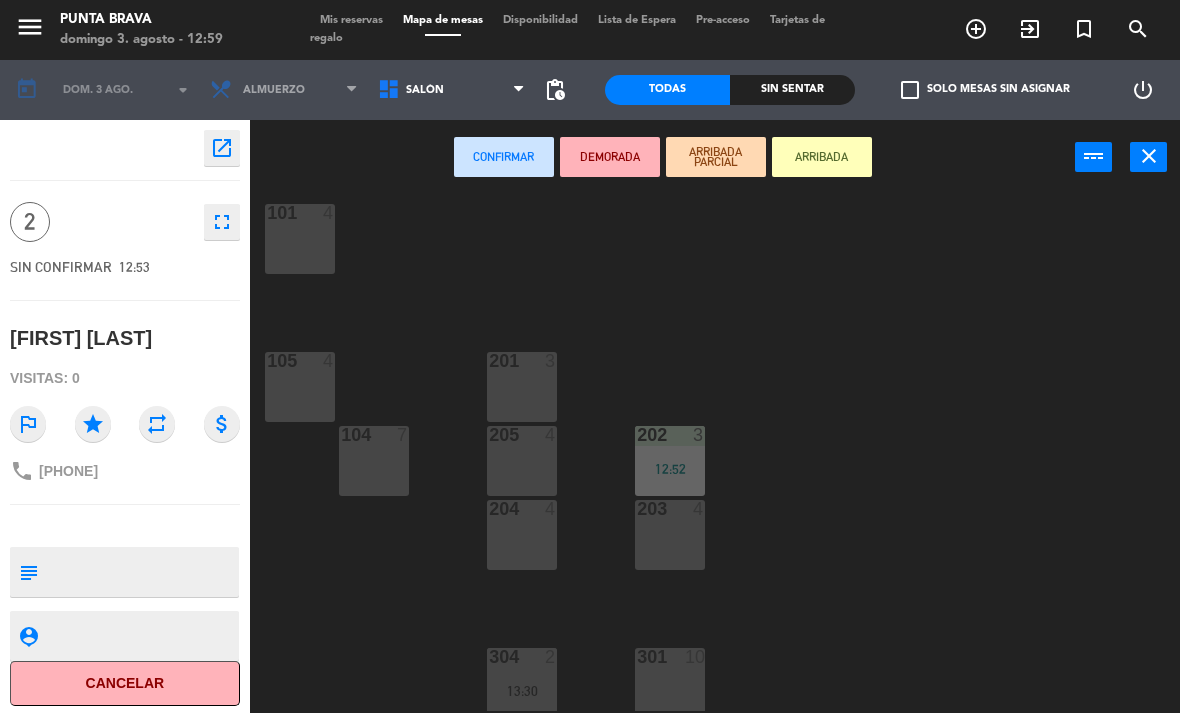 click on "203  4" at bounding box center (670, 535) 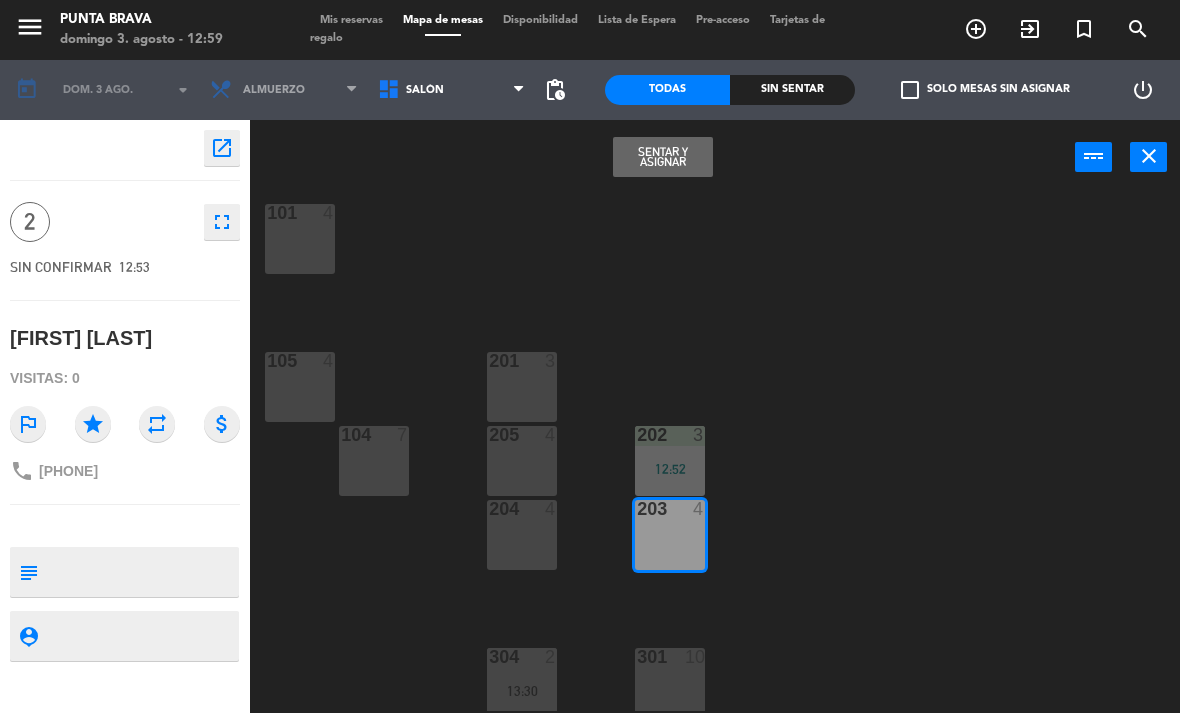 click on "203  4" at bounding box center (670, 535) 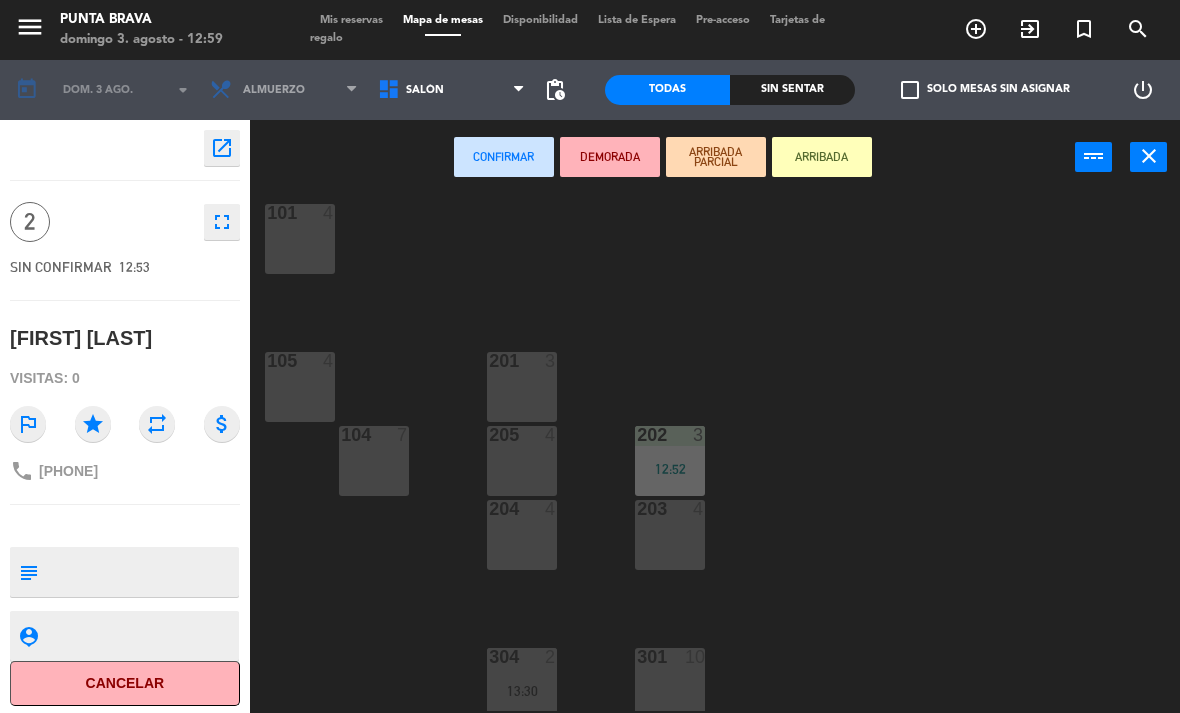 click on "203  4" at bounding box center (670, 510) 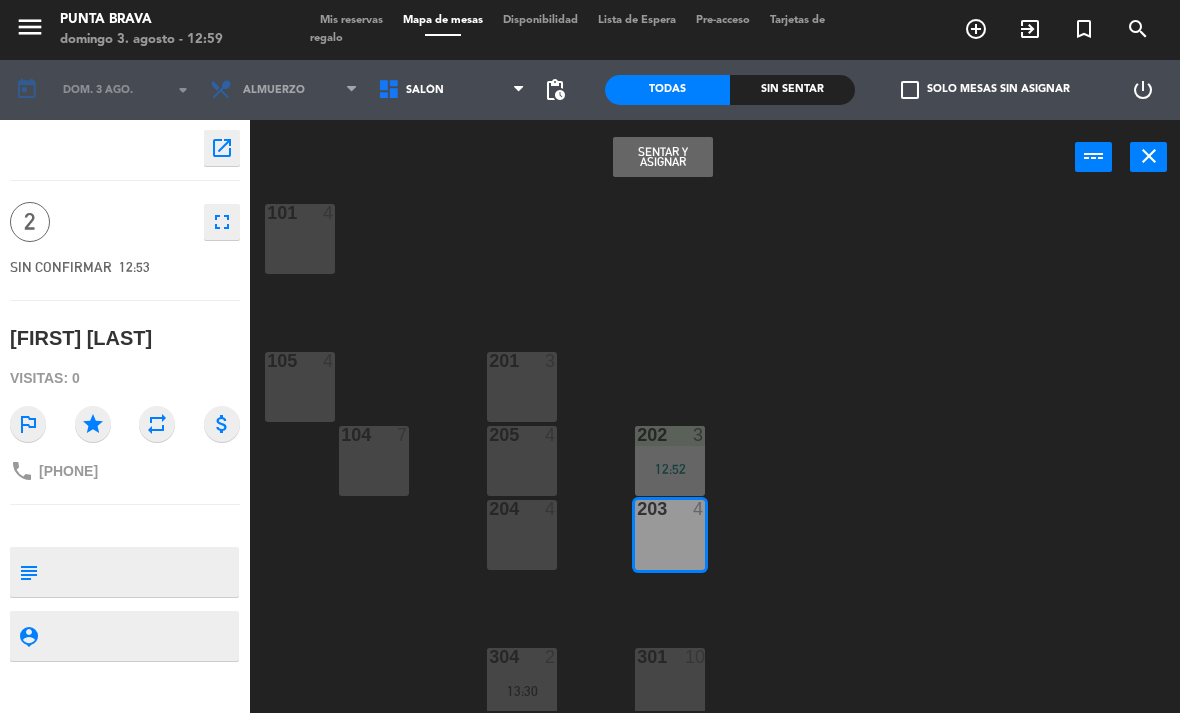 click on "Sentar y Asignar" at bounding box center (663, 157) 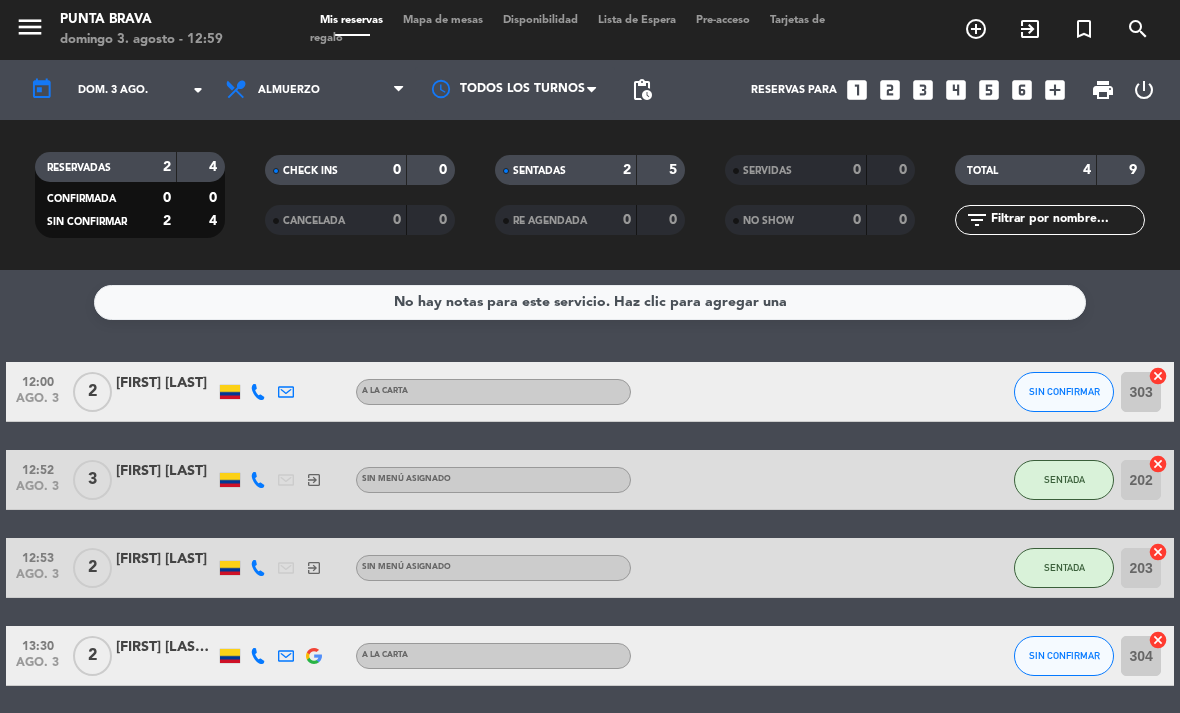 scroll, scrollTop: 0, scrollLeft: 0, axis: both 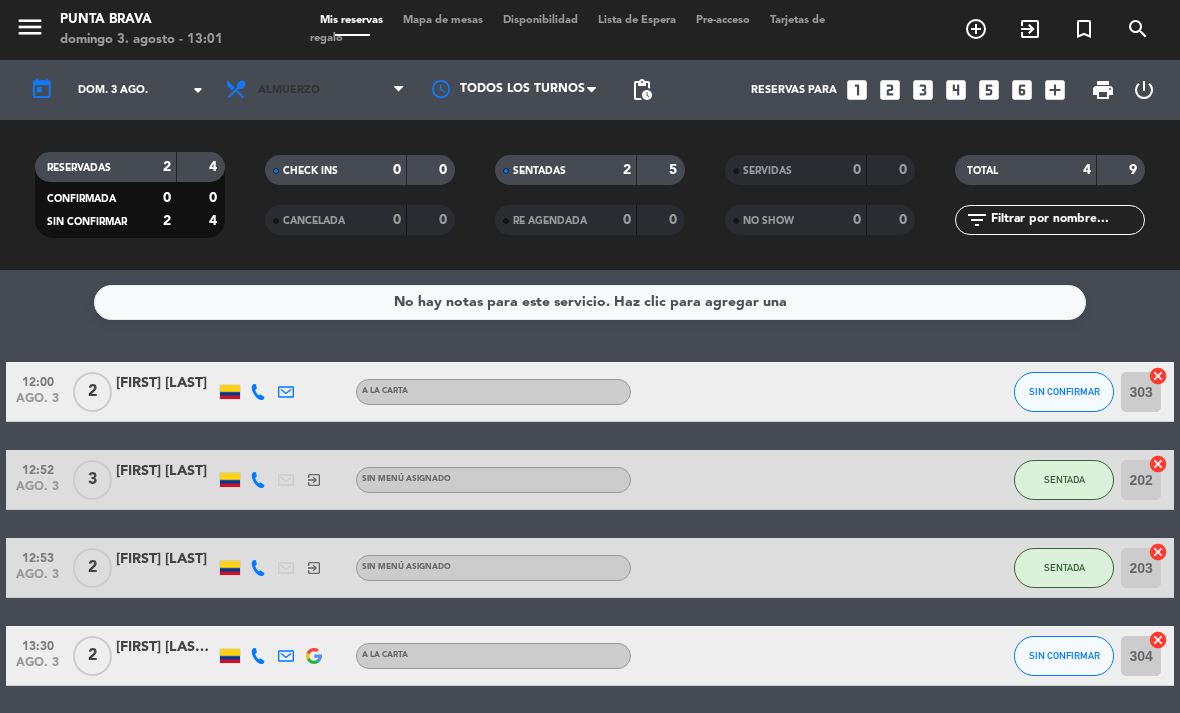 click on "Almuerzo" at bounding box center (315, 90) 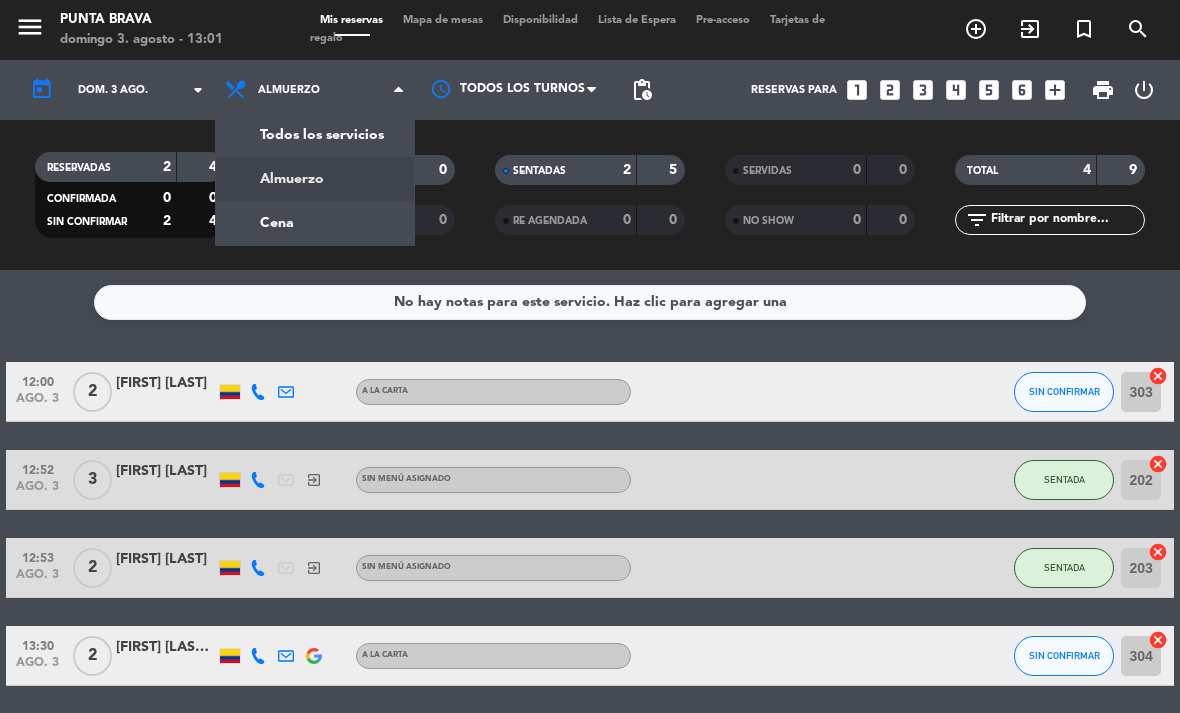 click on "menu  Punta Brava   domingo 3. agosto - 13:01   Mis reservas   Mapa de mesas   Disponibilidad   Lista de Espera   Pre-acceso   Tarjetas de regalo  add_circle_outline exit_to_app turned_in_not search today    dom. 3 ago. arrow_drop_down  Todos los servicios  Almuerzo  Cena  Almuerzo  Todos los servicios  Almuerzo  Cena Todos los turnos pending_actions  Reservas para   looks_one   looks_two   looks_3   looks_4   looks_5   looks_6   add_box  print  power_settings_new   RESERVADAS   2   4   CONFIRMADA   0   0   SIN CONFIRMAR   2   4   CHECK INS   0   0   CANCELADA   0   0   SENTADAS   2   5   RE AGENDADA   0   0   SERVIDAS   0   0   NO SHOW   0   0   TOTAL   4   9  filter_list" 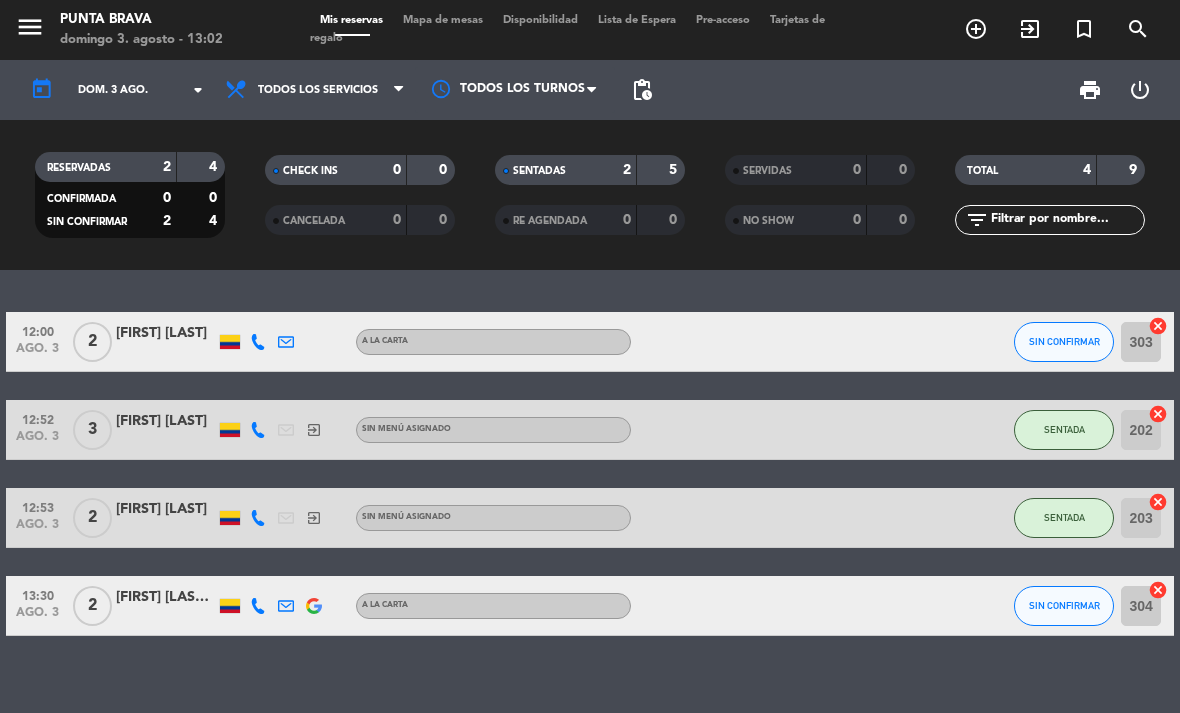 click on "dom. 3 ago." 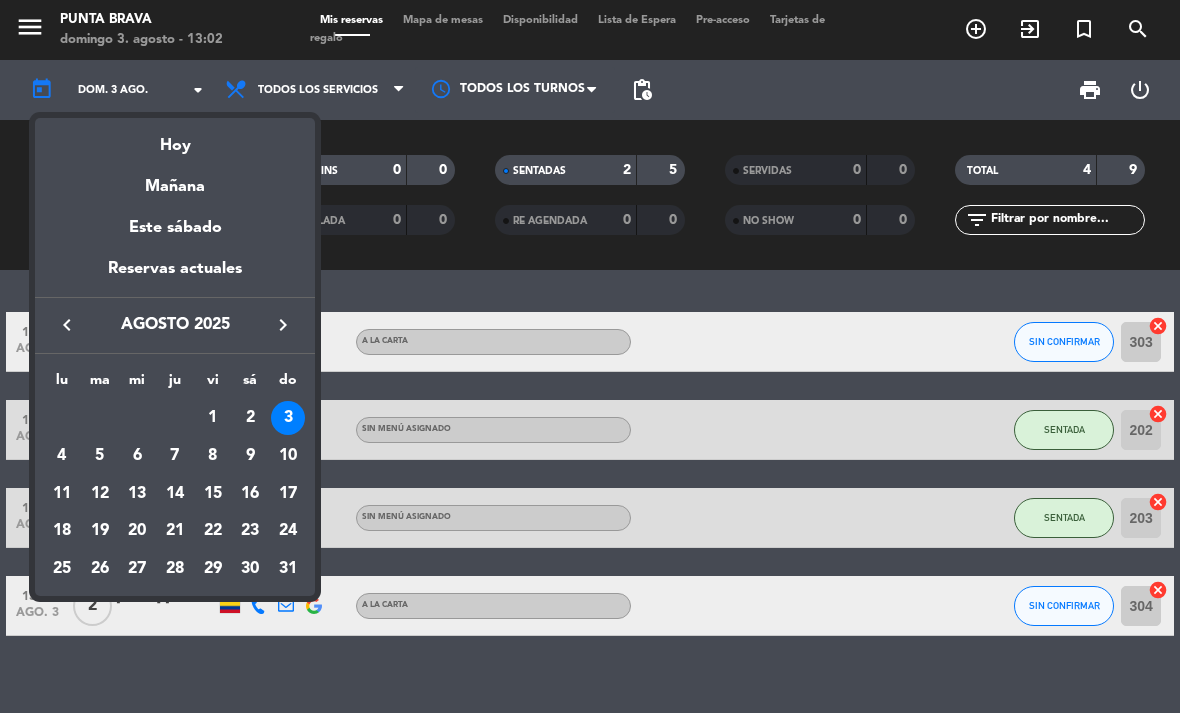 click on "5" at bounding box center (100, 456) 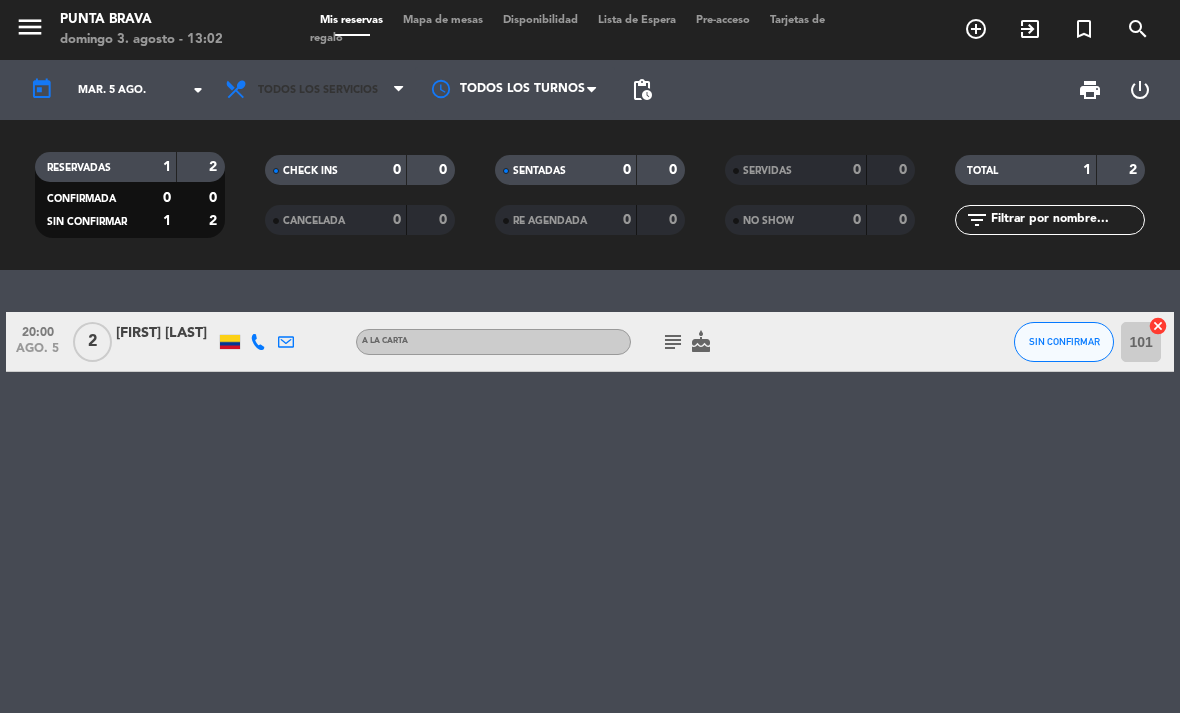 click on "Todos los servicios" at bounding box center (315, 90) 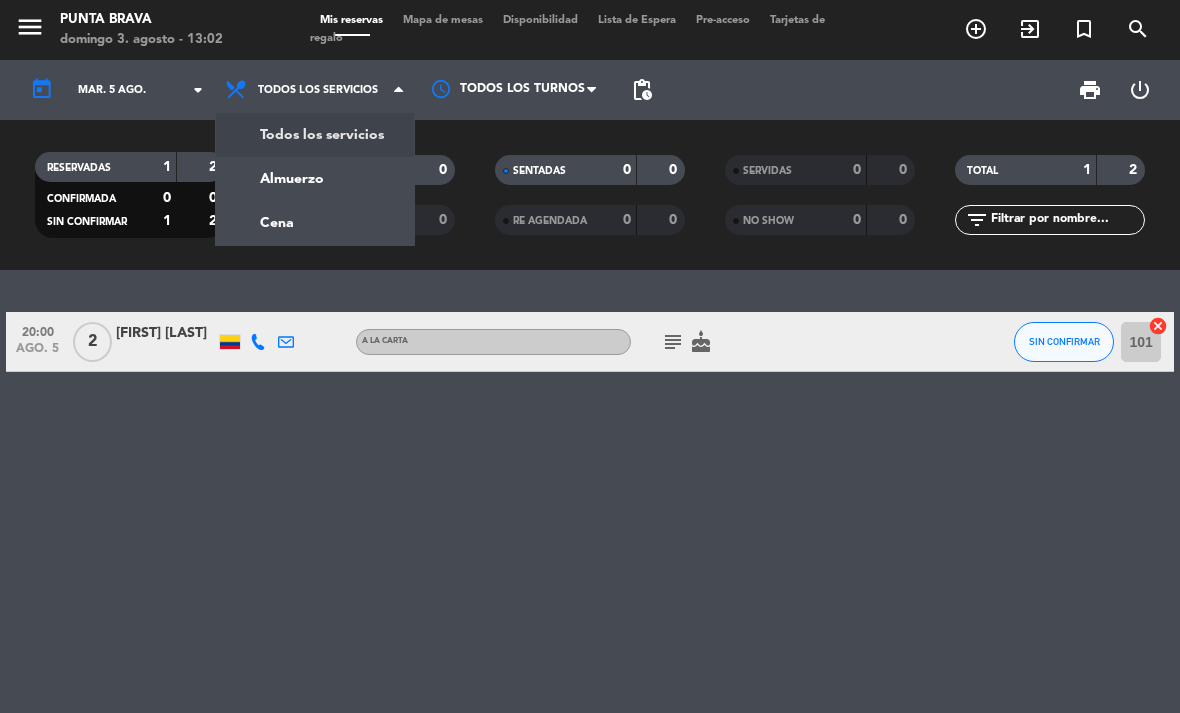 click on "Todos los servicios" at bounding box center [318, 90] 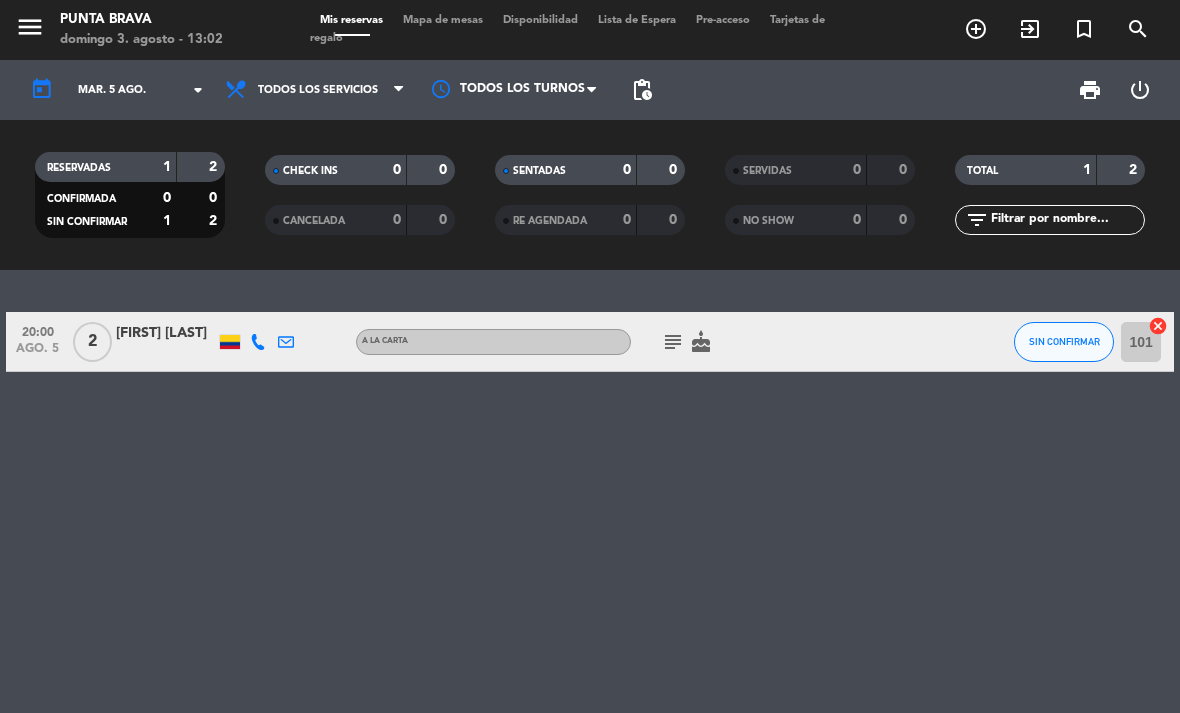 click on "mar. 5 ago." 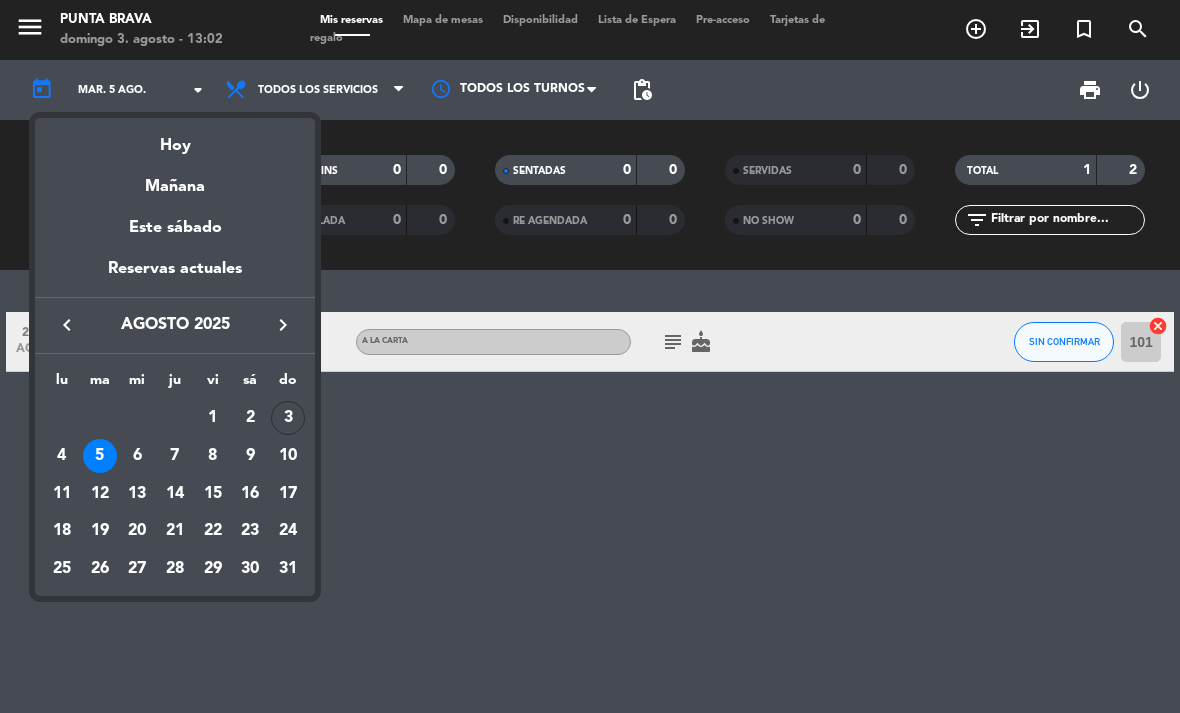 click on "6" at bounding box center [137, 456] 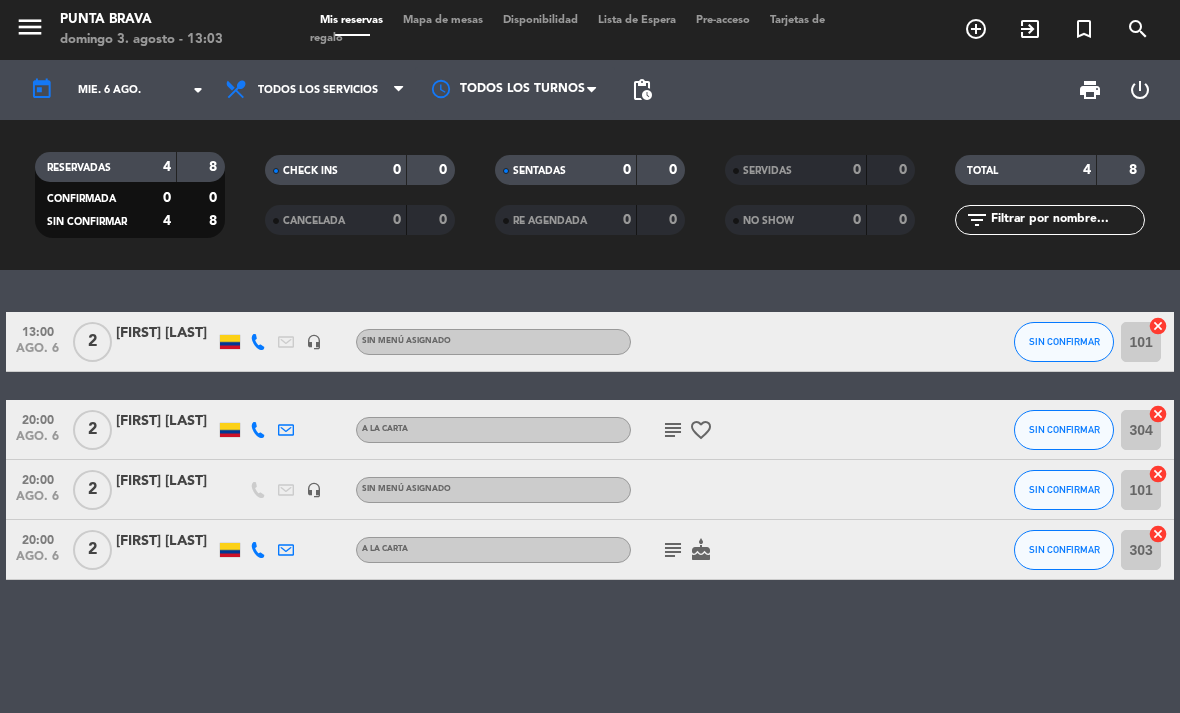click on "mié. 6 ago." 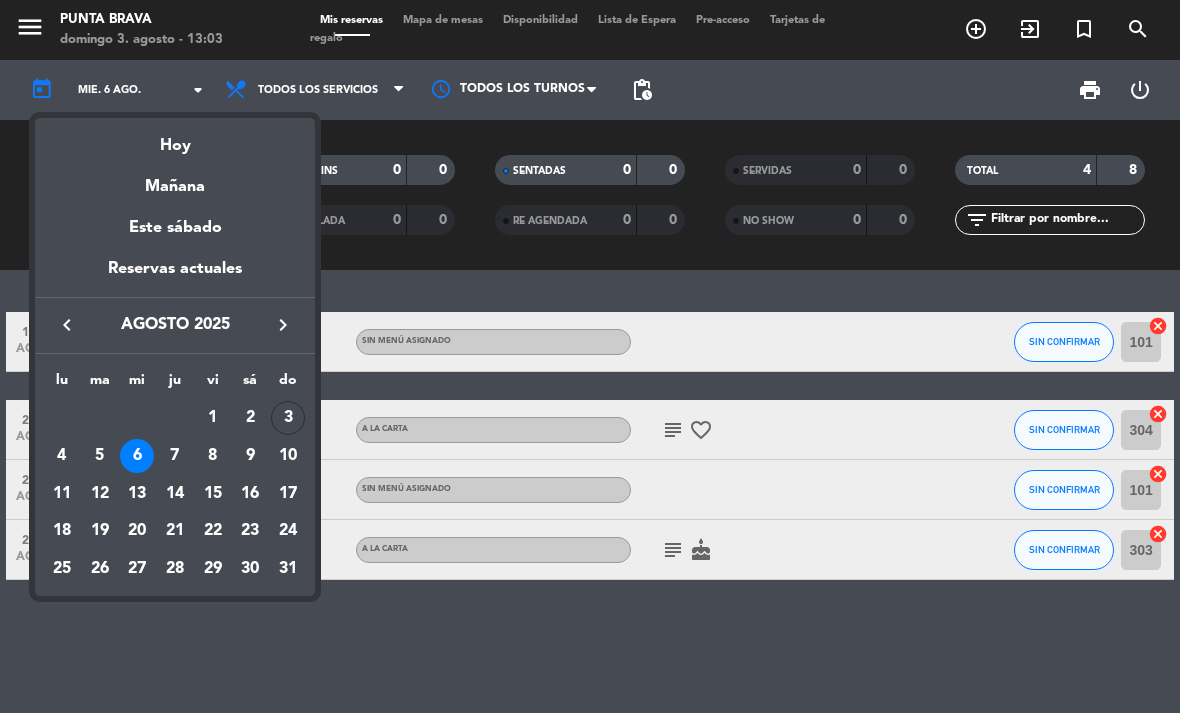 click on "7" at bounding box center (175, 456) 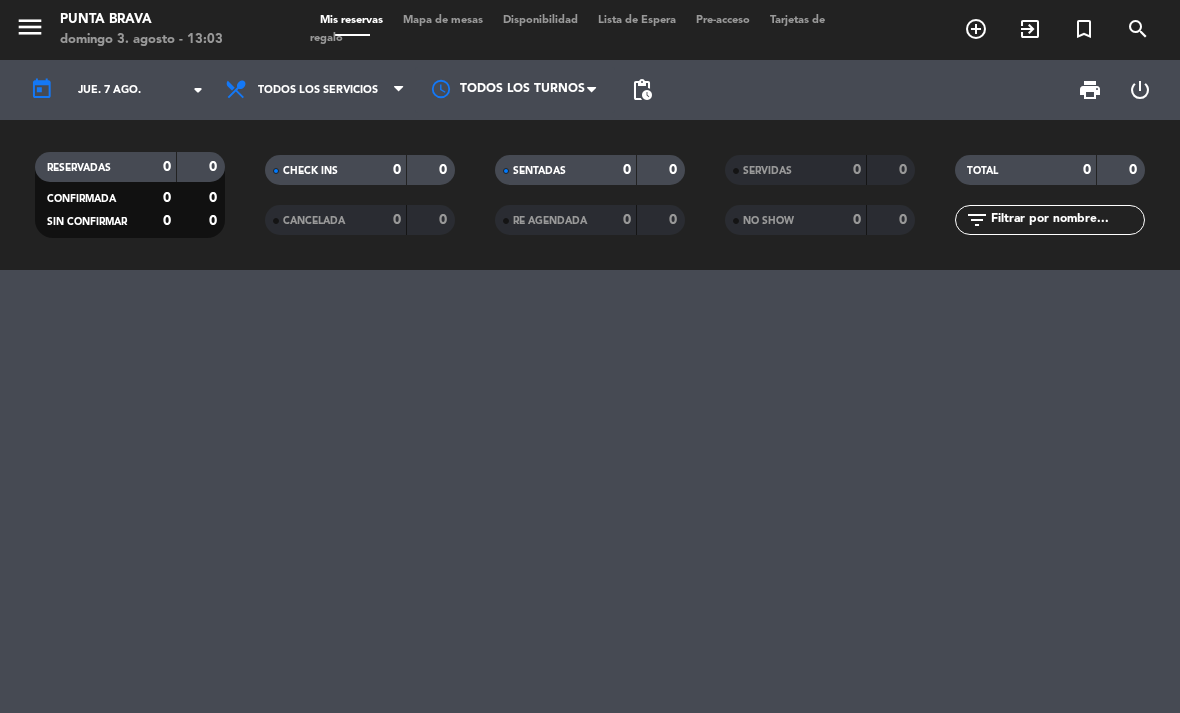 click on "today    jue. 7 ago. arrow_drop_down" 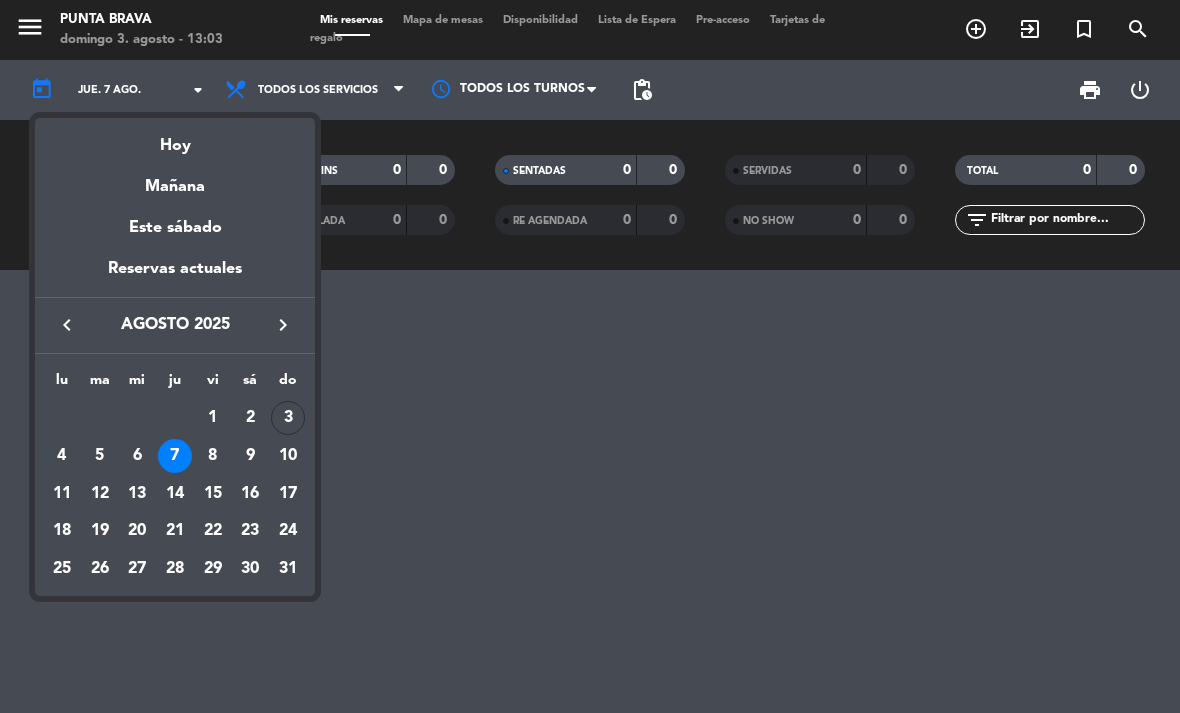 click on "3" at bounding box center [288, 418] 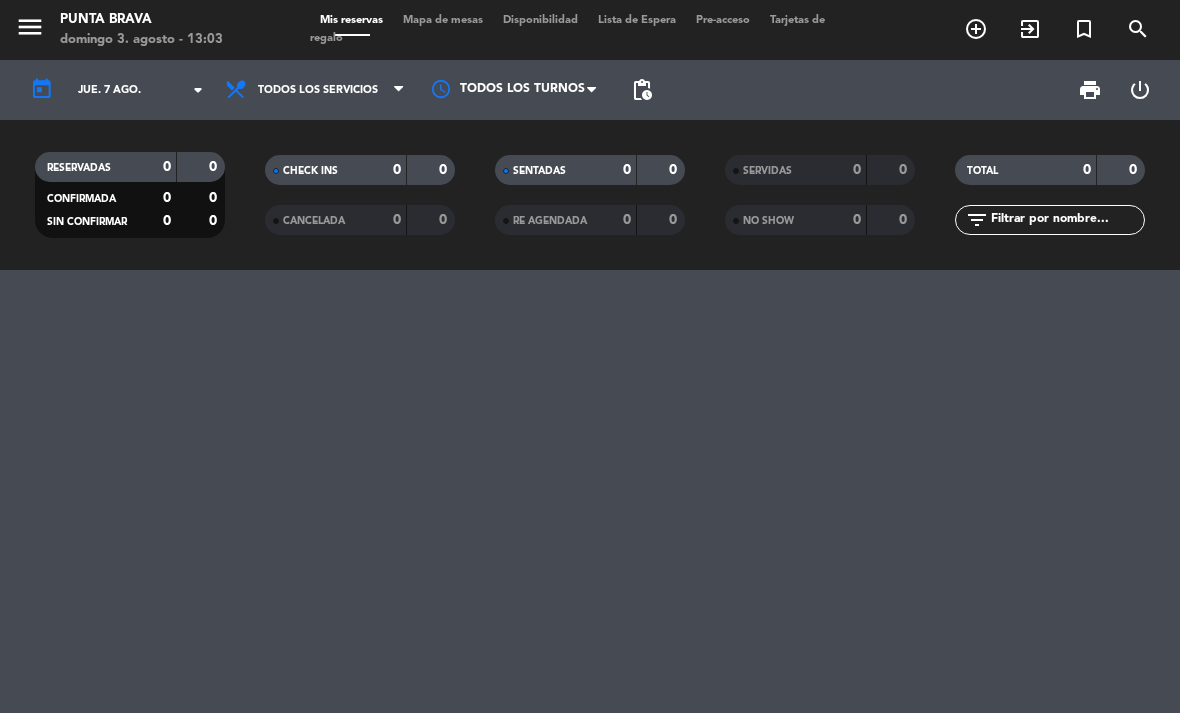 type on "dom. 3 ago." 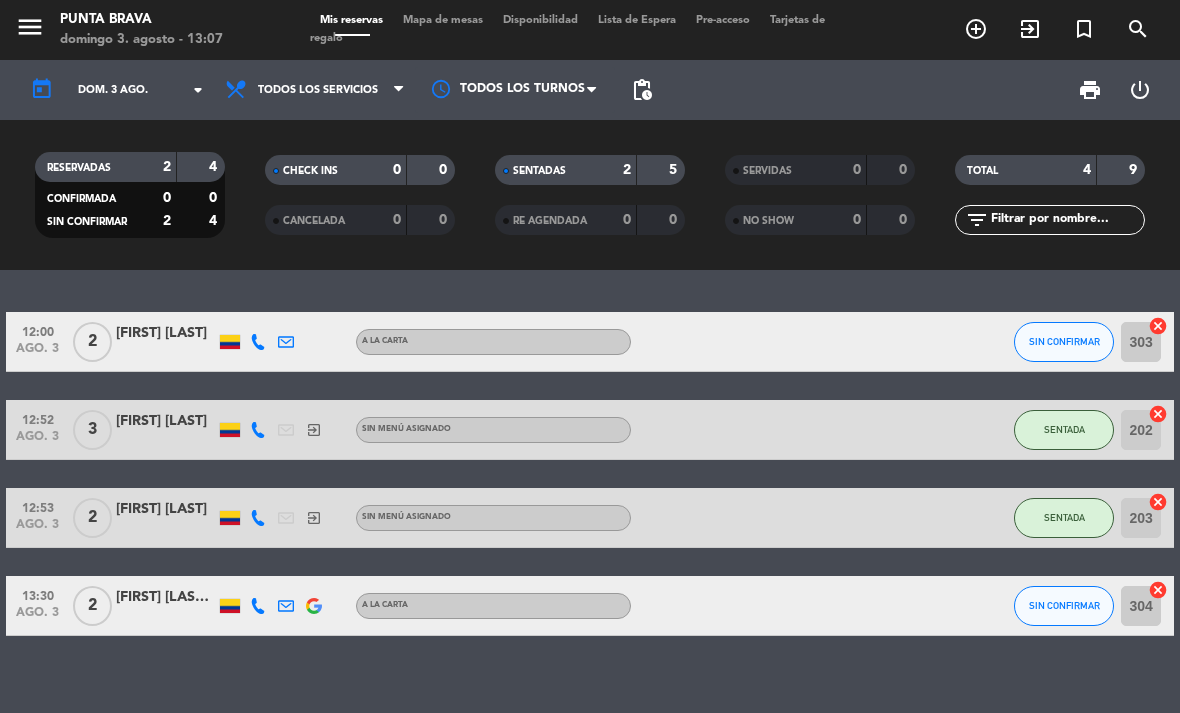 click on "exit_to_app" at bounding box center (976, 29) 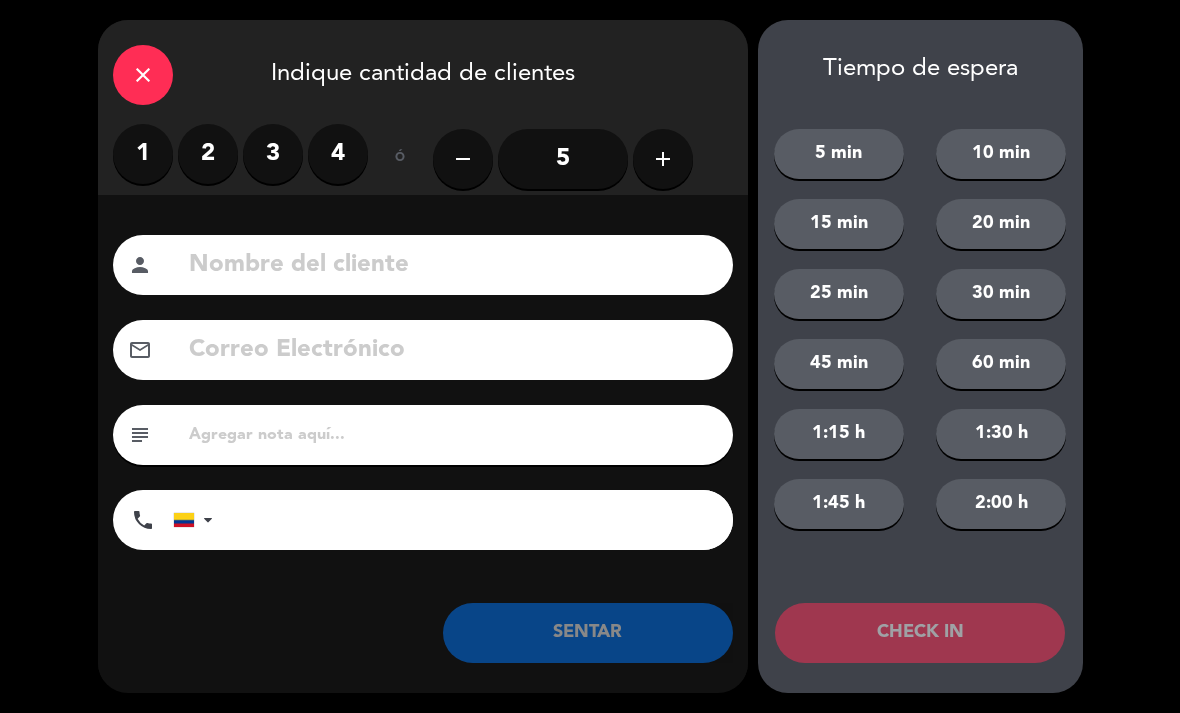 click on "3" at bounding box center (273, 154) 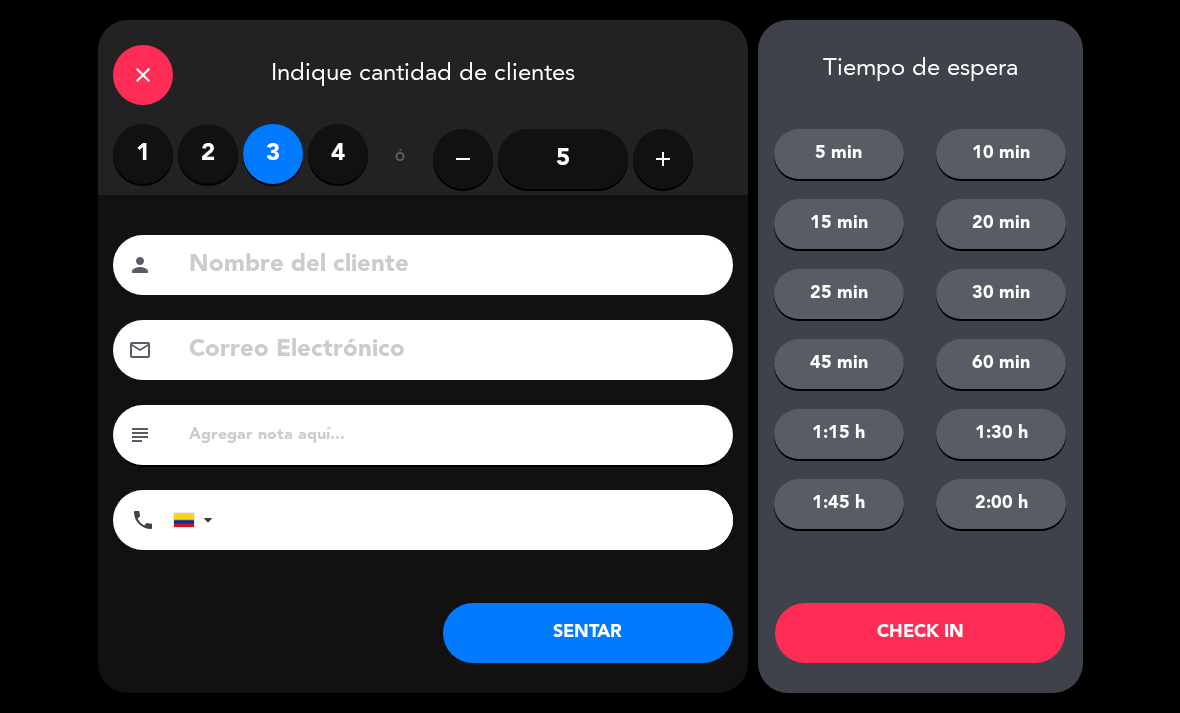 click 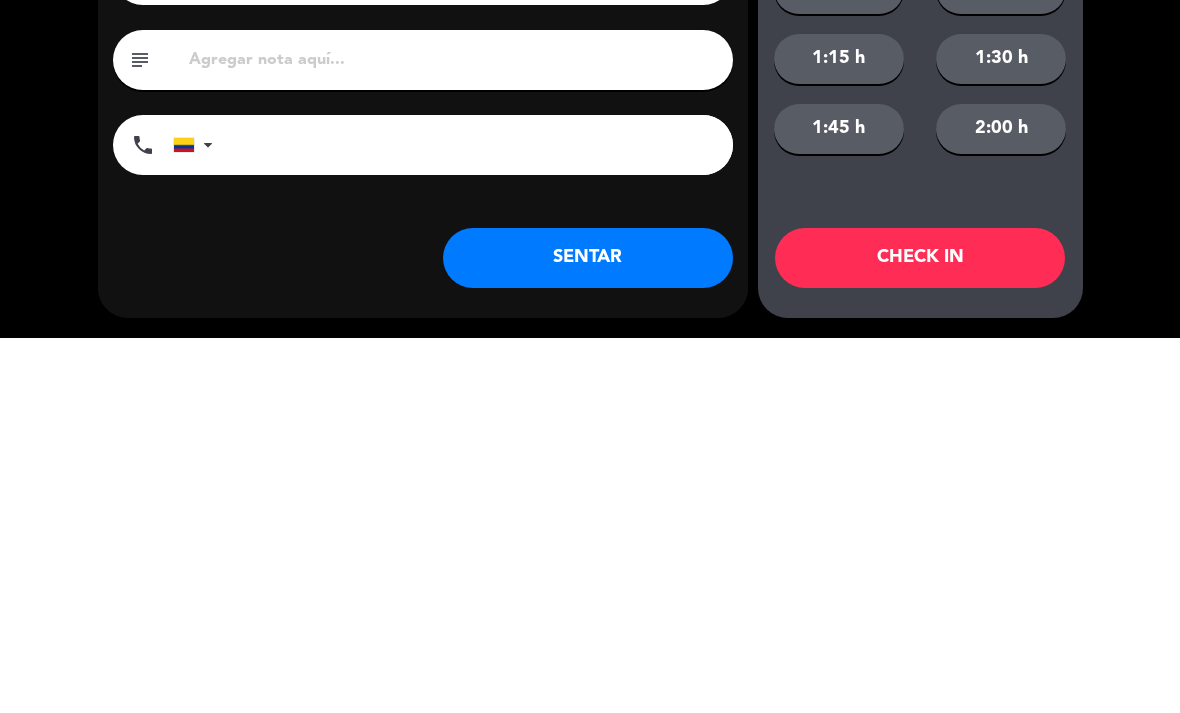 type on "[FIRST] [LAST]" 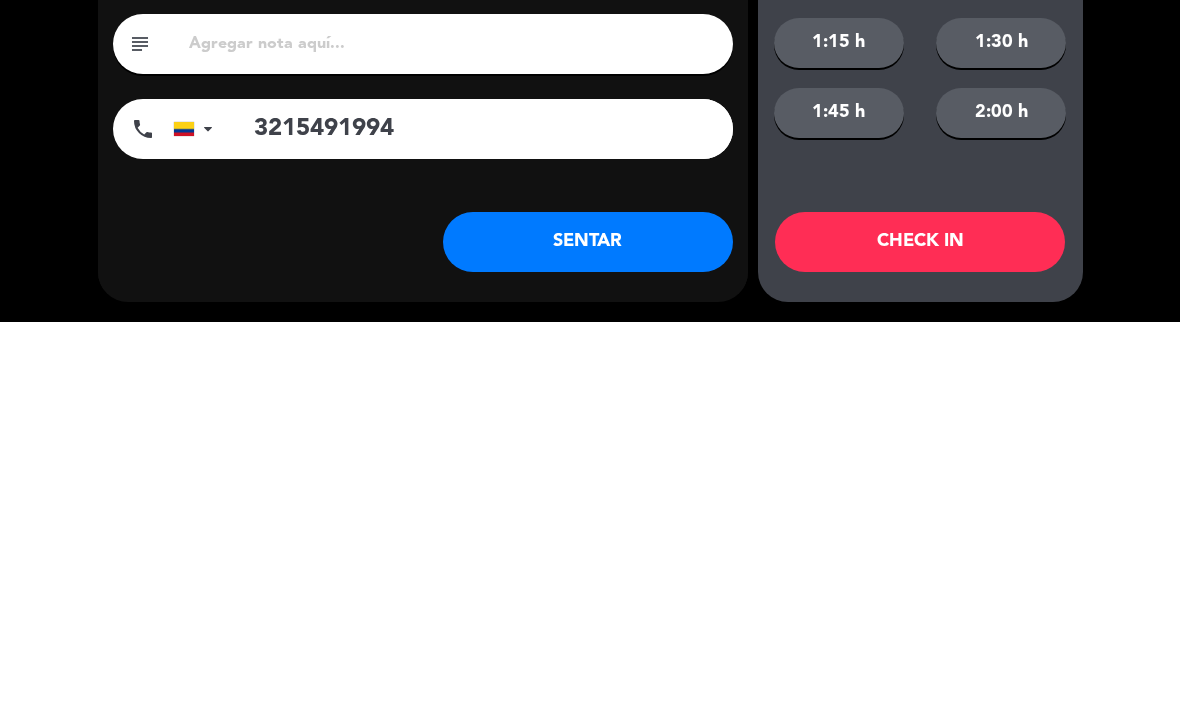 type on "3215491994" 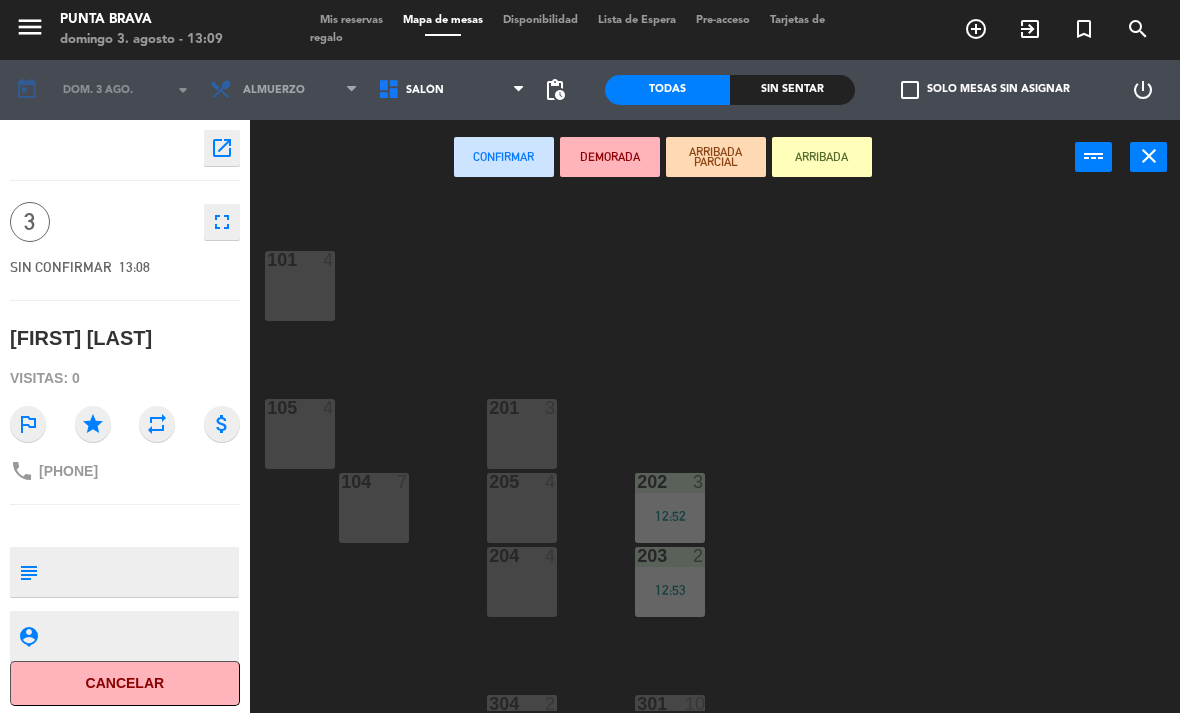 scroll, scrollTop: 127, scrollLeft: 0, axis: vertical 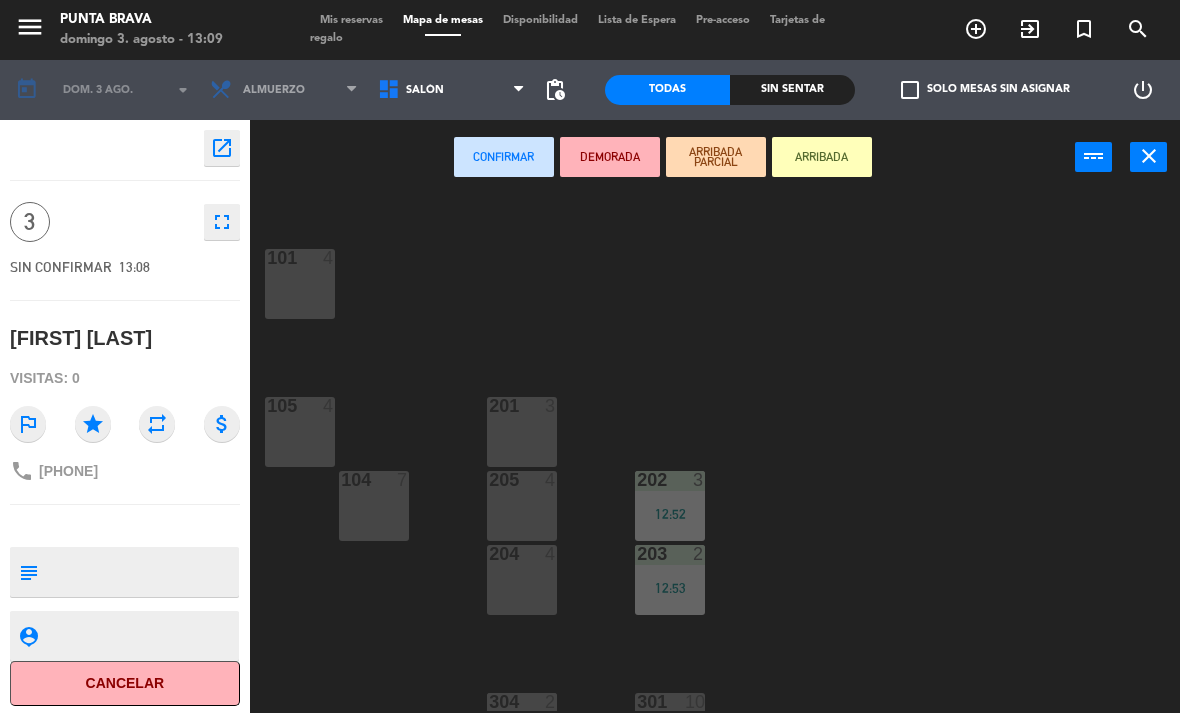 click on "201  3" at bounding box center (522, 432) 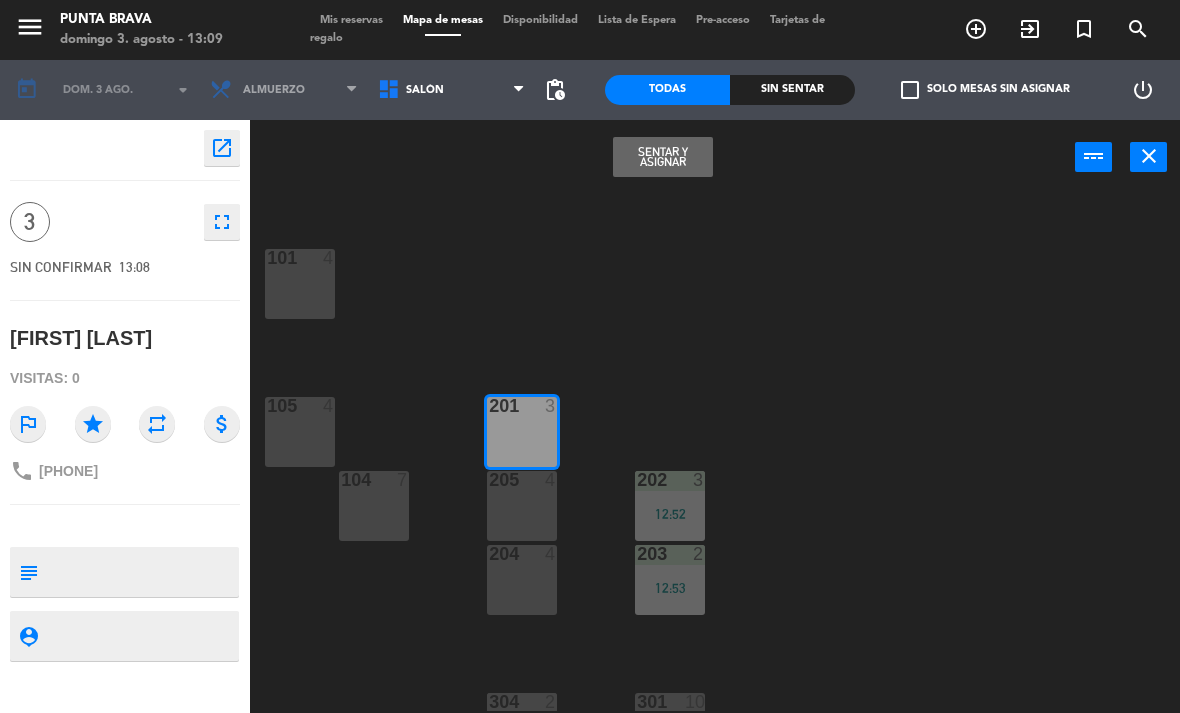 click on "Sentar y Asignar" at bounding box center (663, 157) 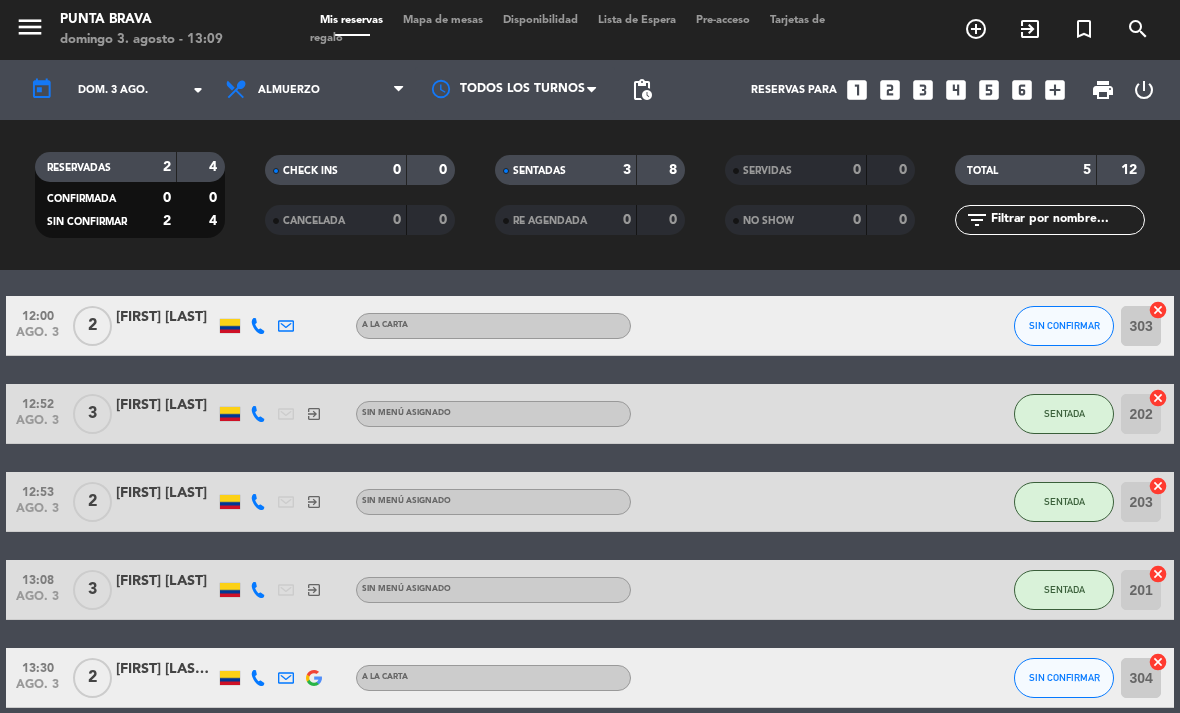 scroll, scrollTop: 64, scrollLeft: 0, axis: vertical 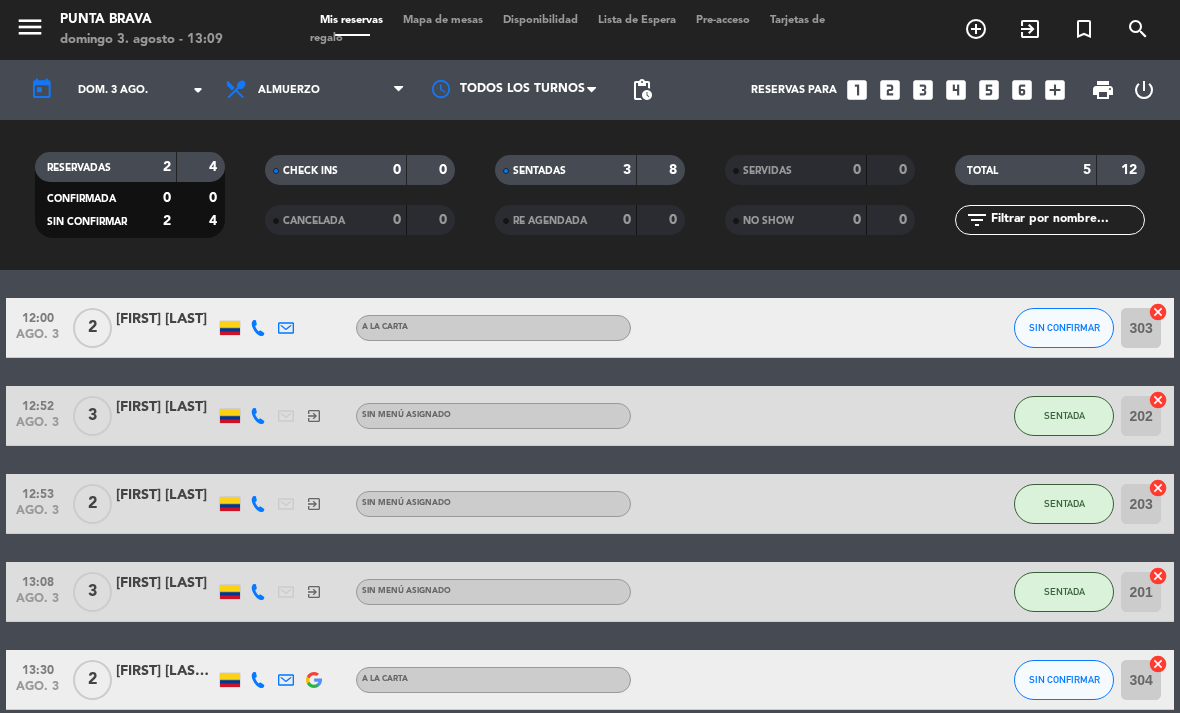click on "SENTADA" 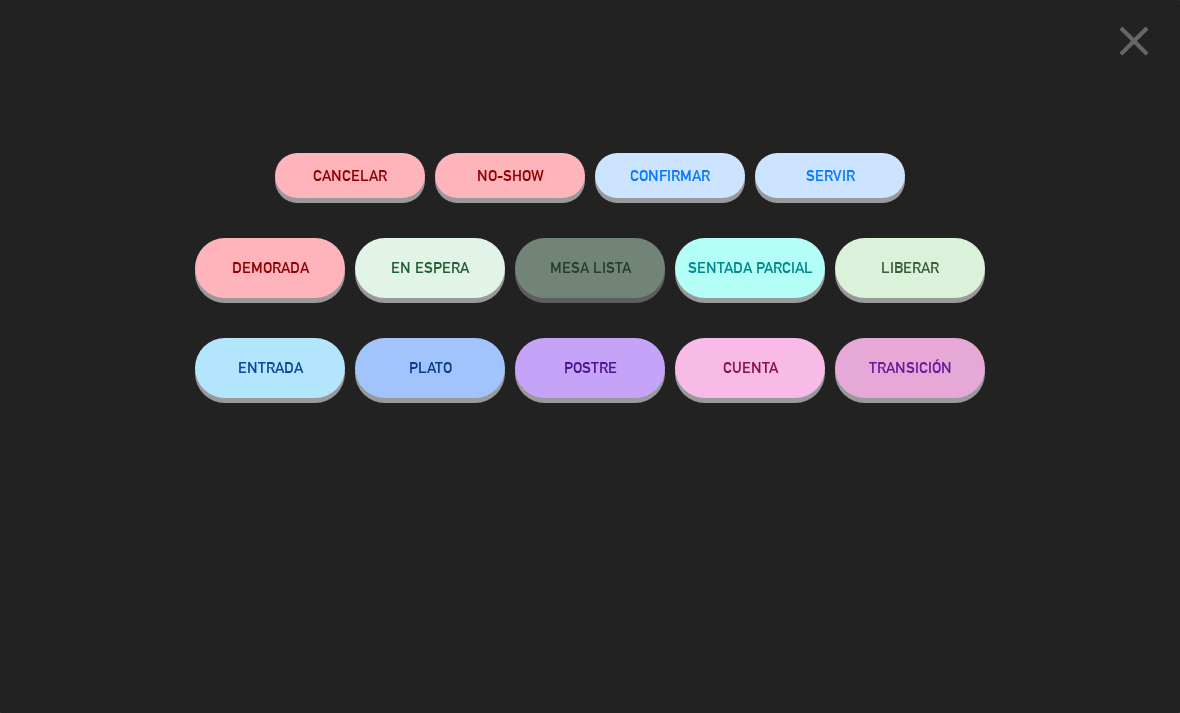 click on "ENTRADA" 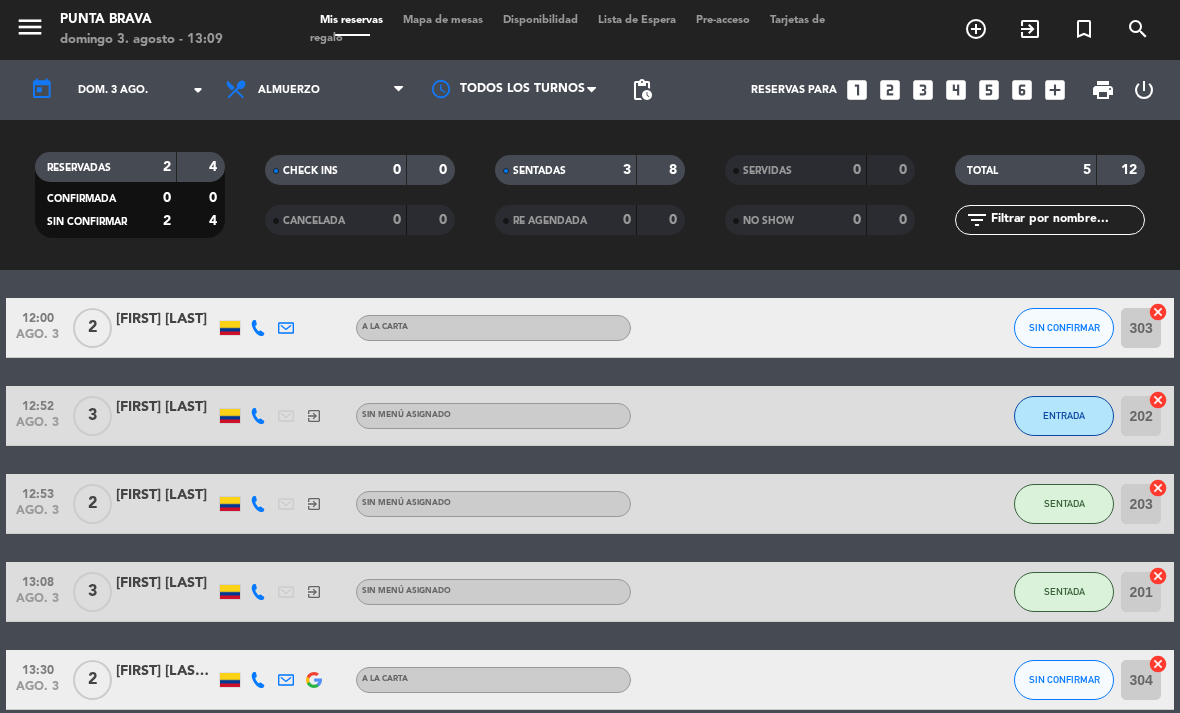 click on "SENTADA" 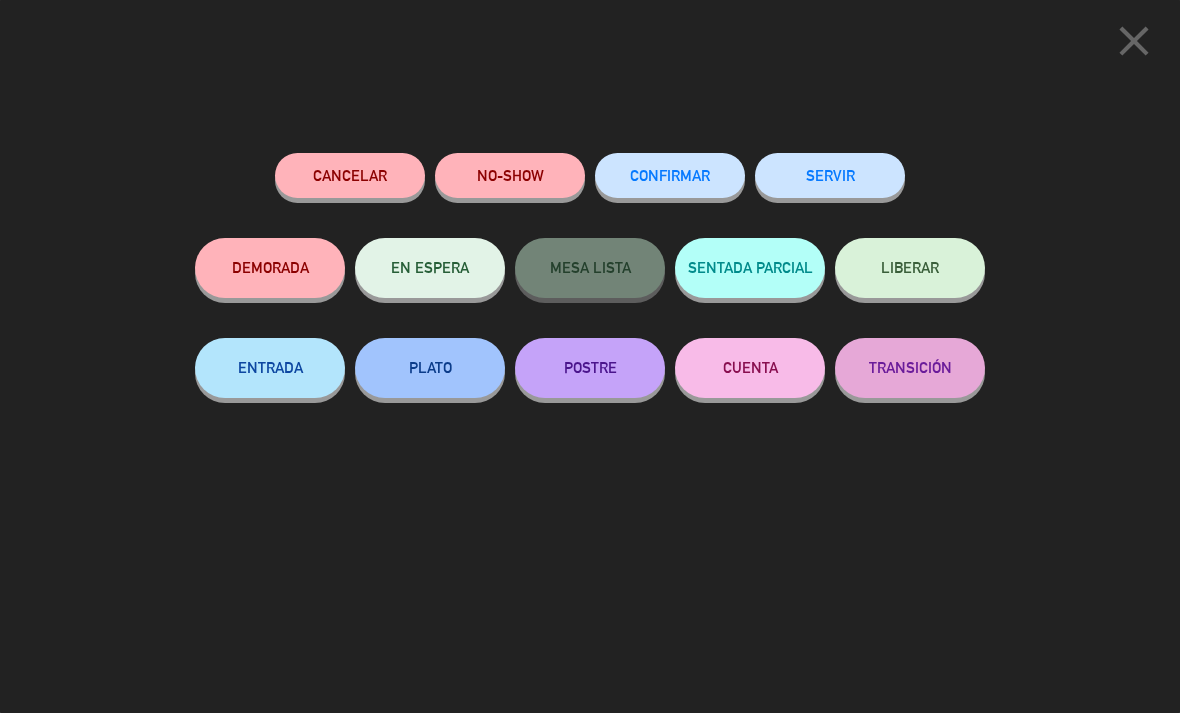 click on "ENTRADA" 